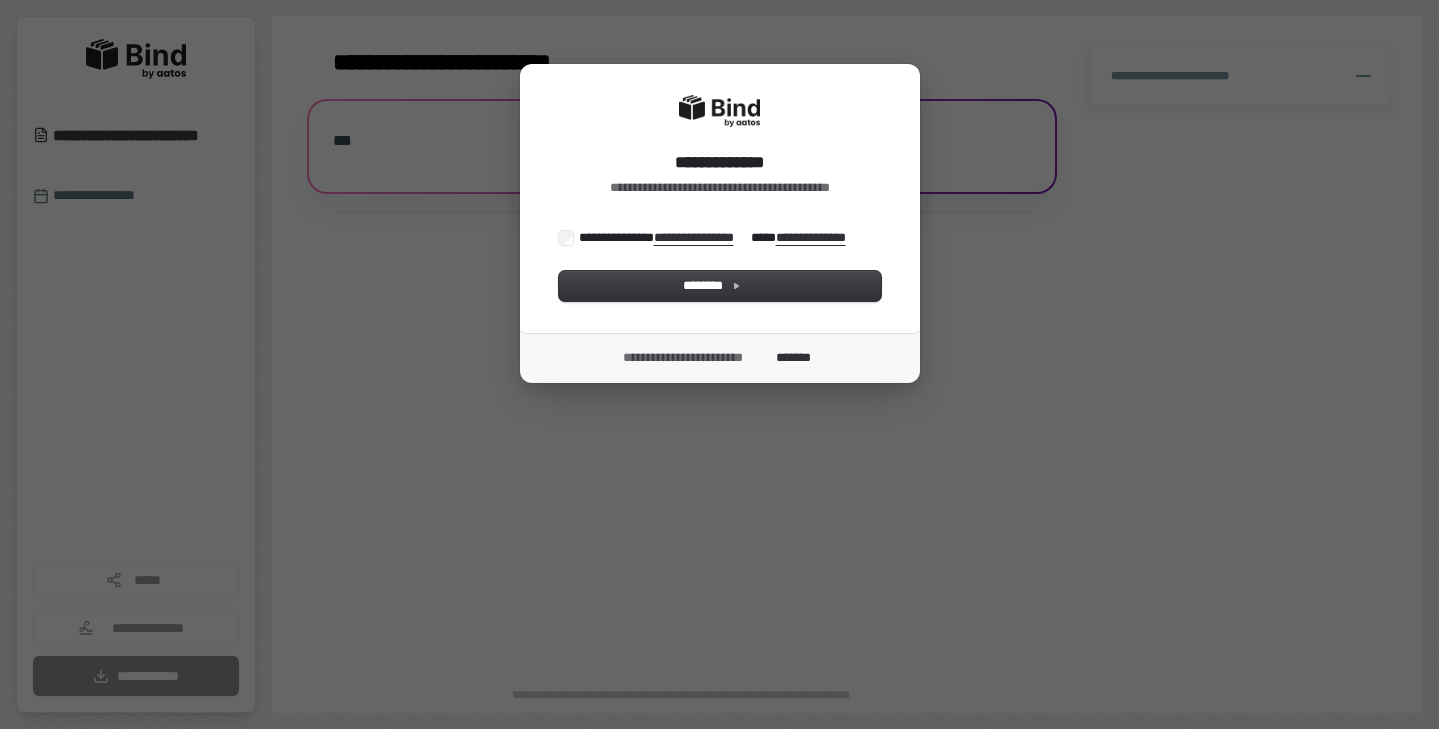scroll, scrollTop: 0, scrollLeft: 0, axis: both 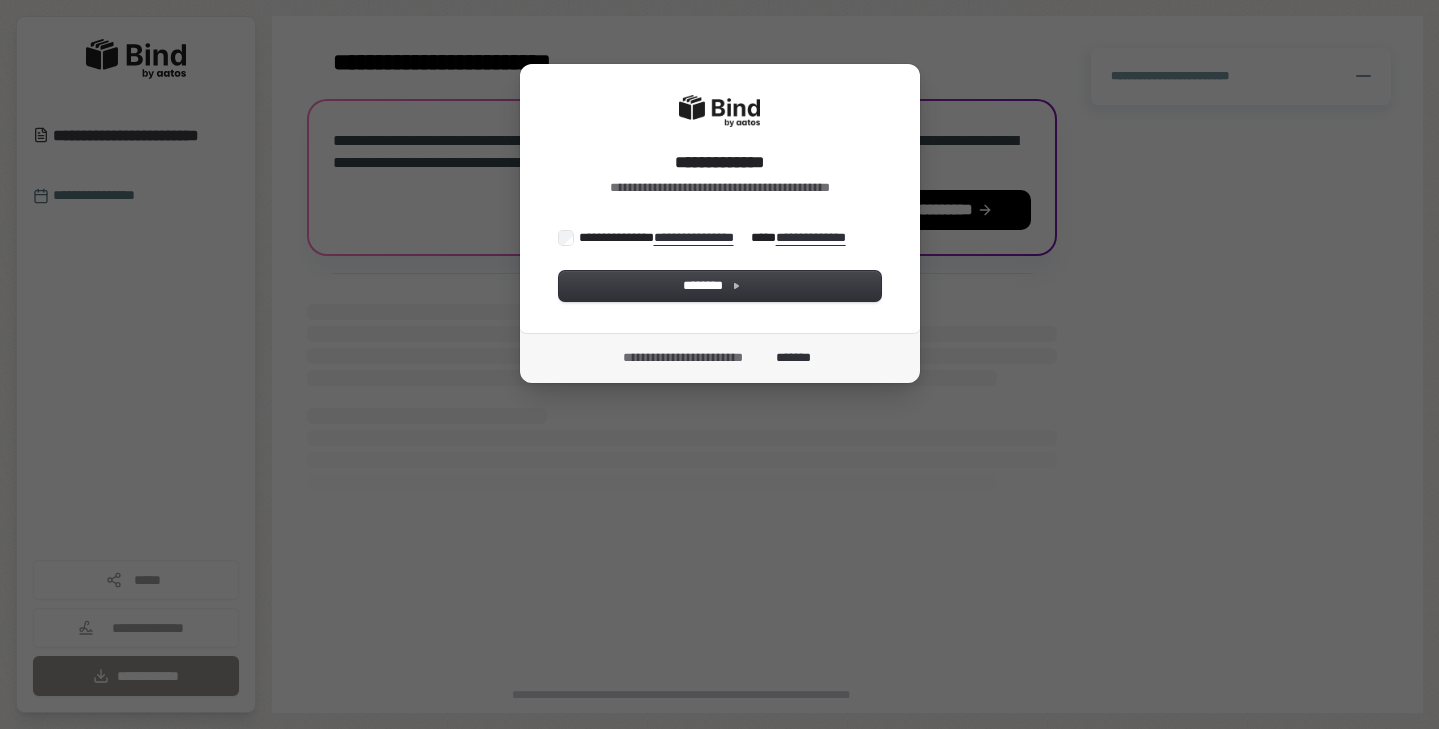 click on "**********" at bounding box center (714, 238) 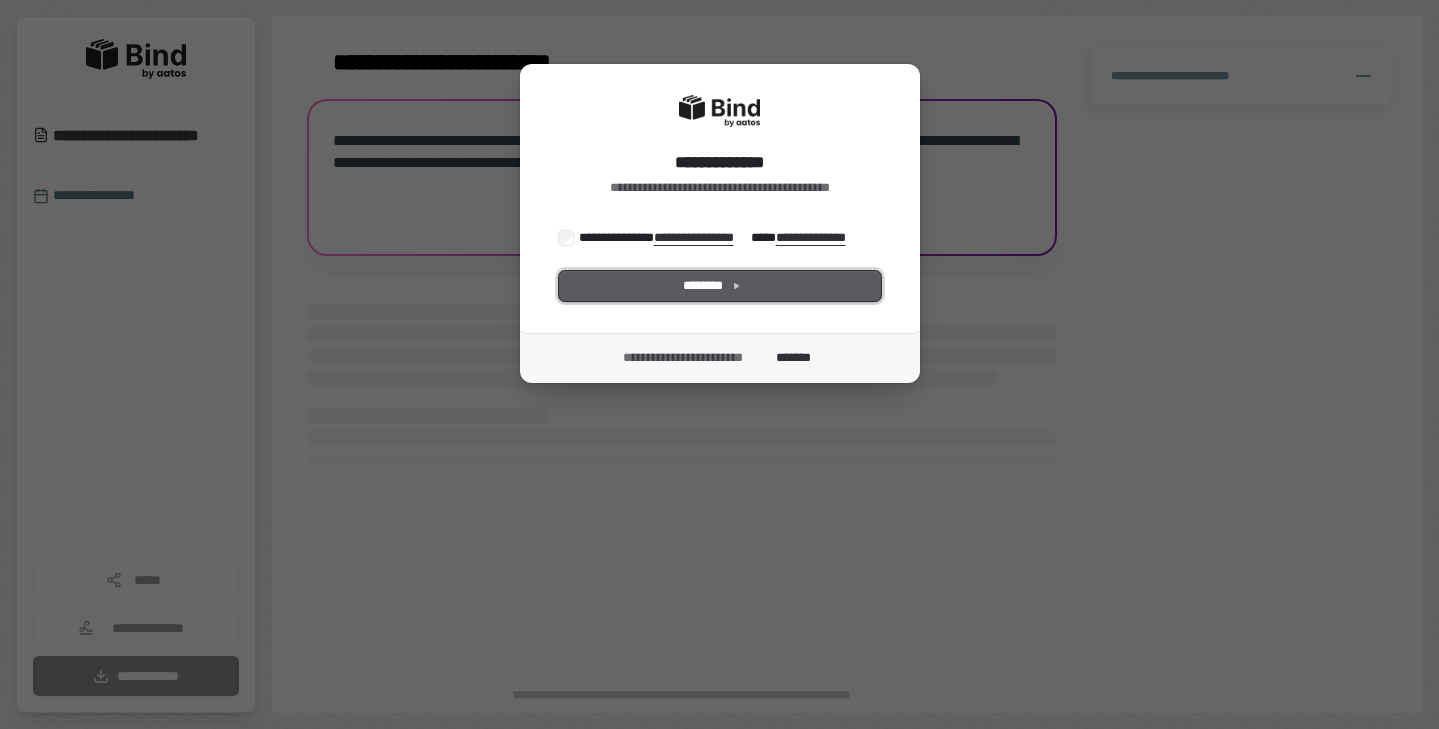 click on "********" at bounding box center (720, 286) 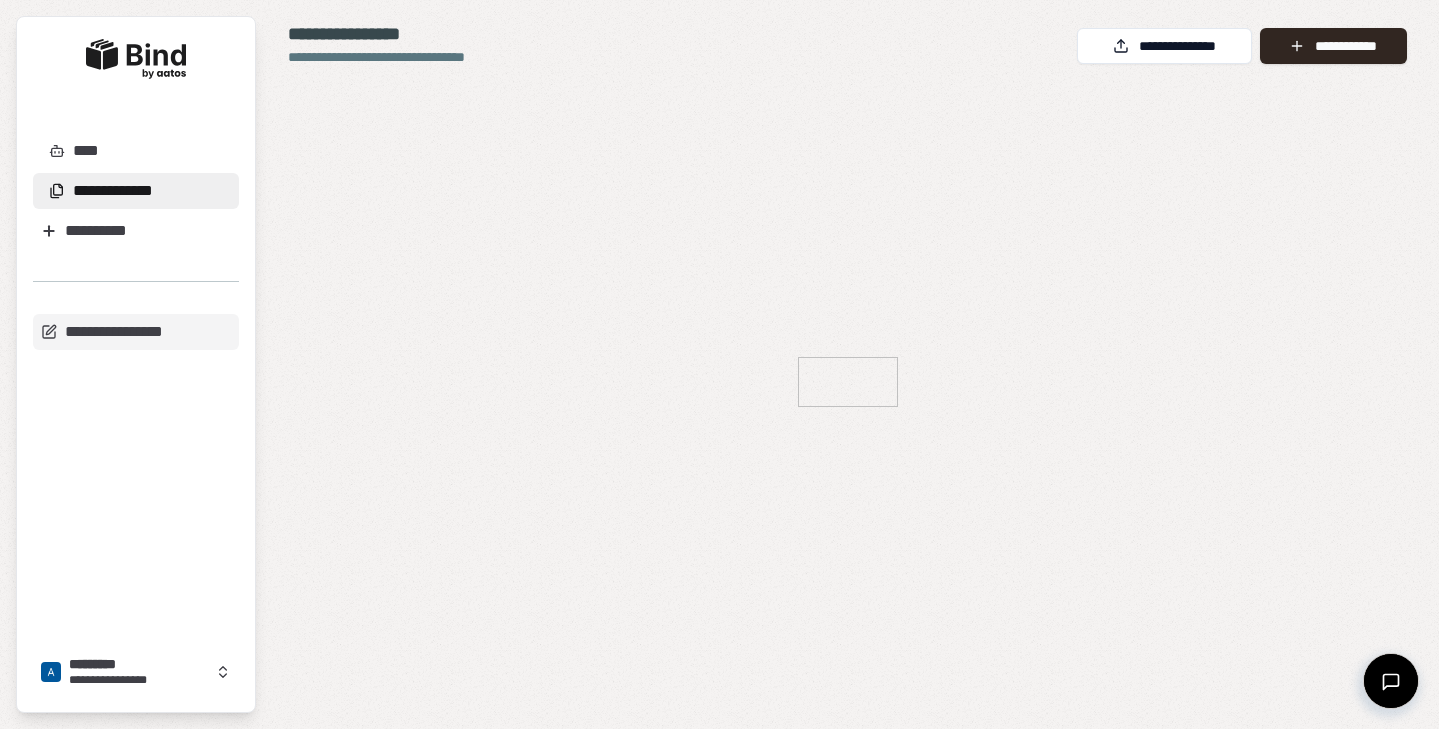 scroll, scrollTop: 0, scrollLeft: 0, axis: both 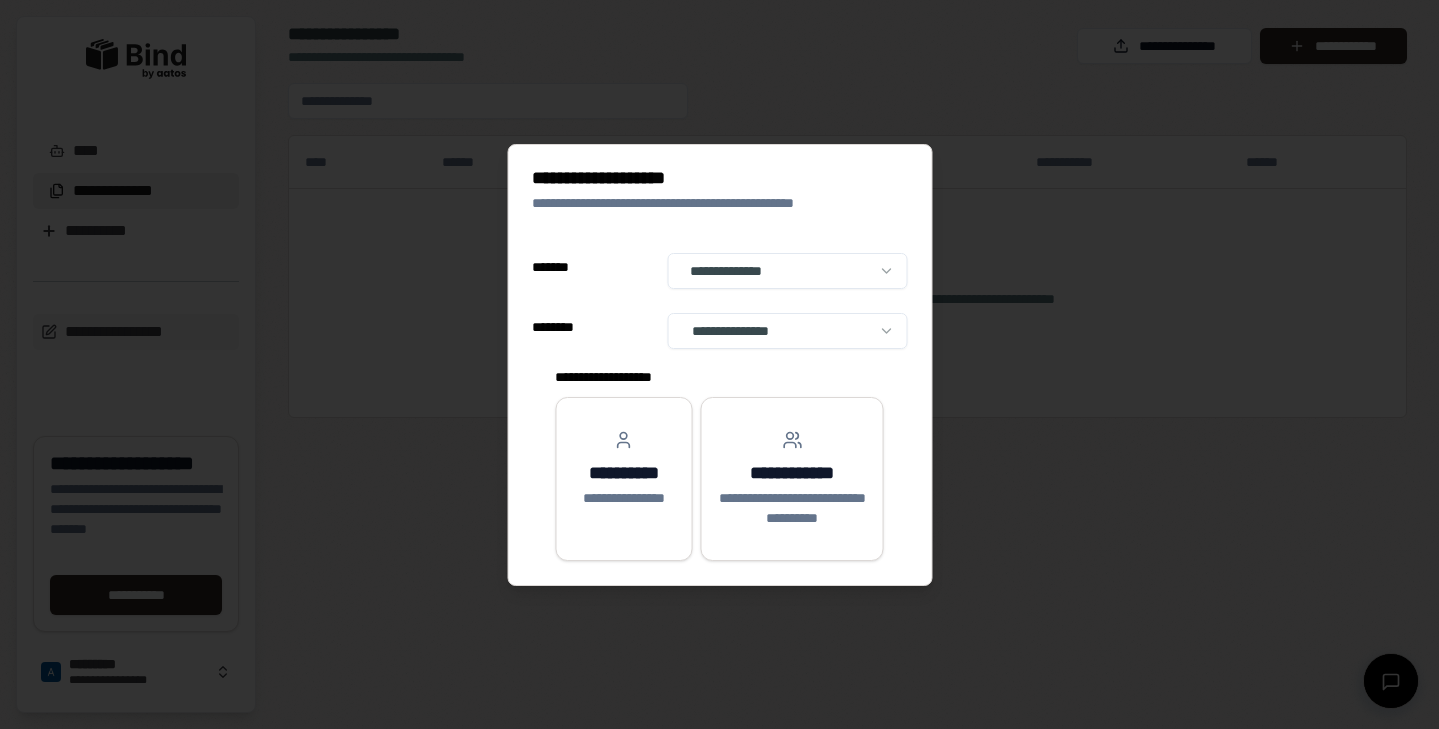 select on "**" 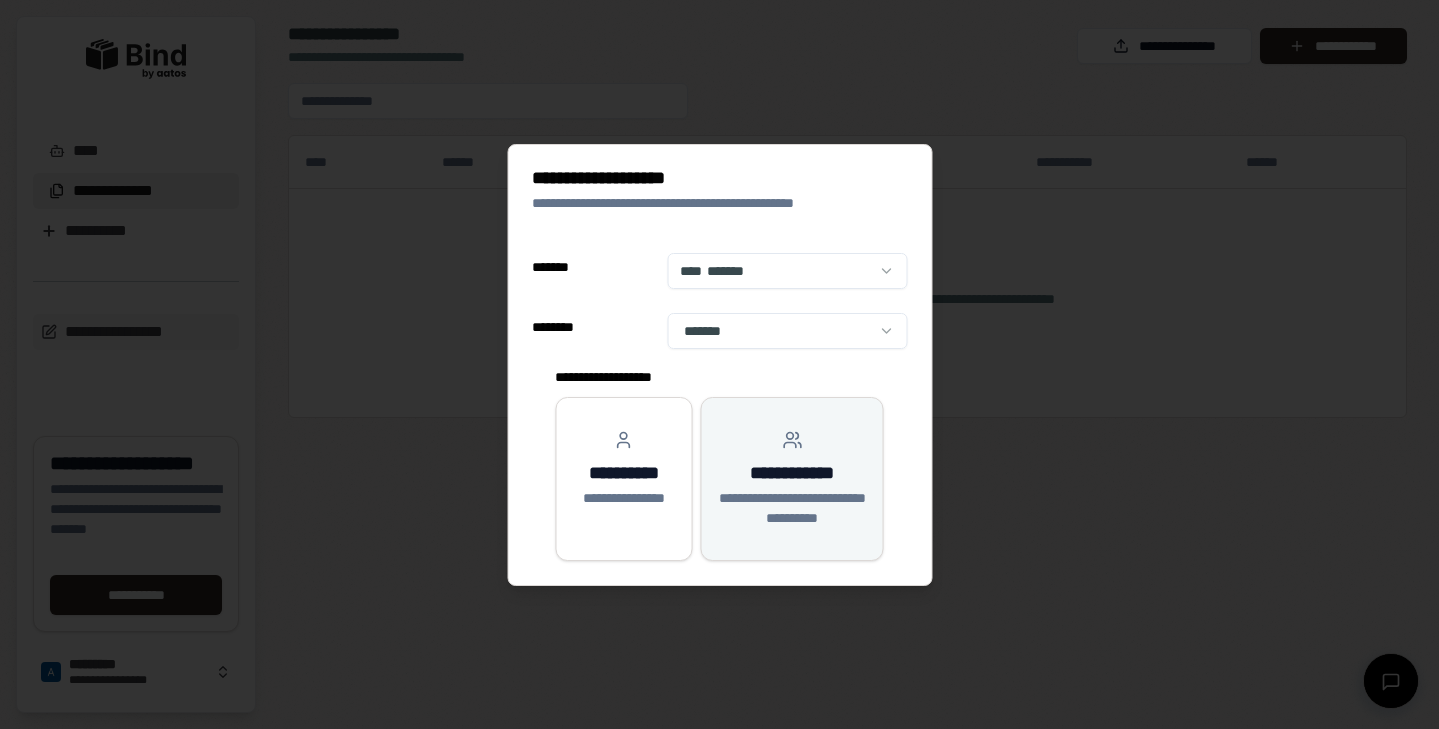 click on "**********" at bounding box center [792, 508] 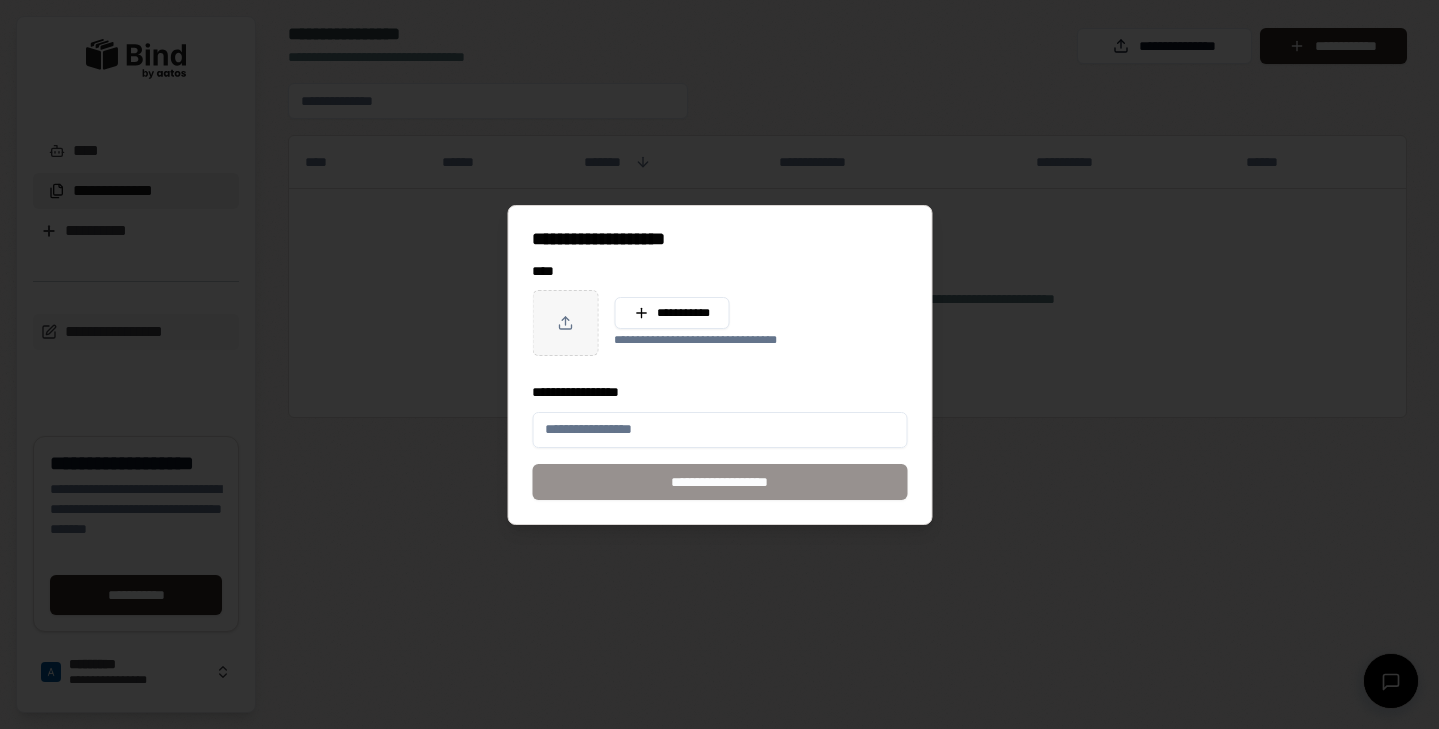 click on "**********" at bounding box center [719, 430] 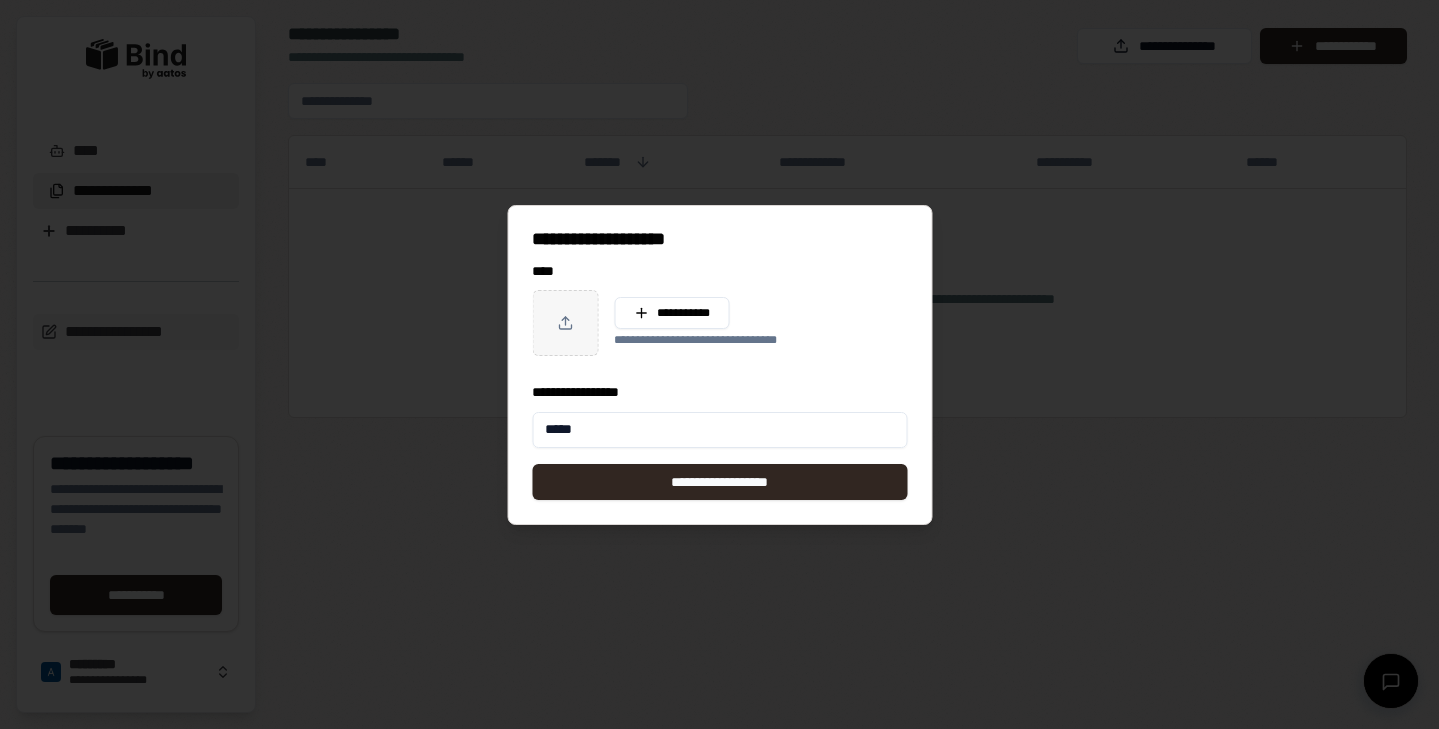 type on "**********" 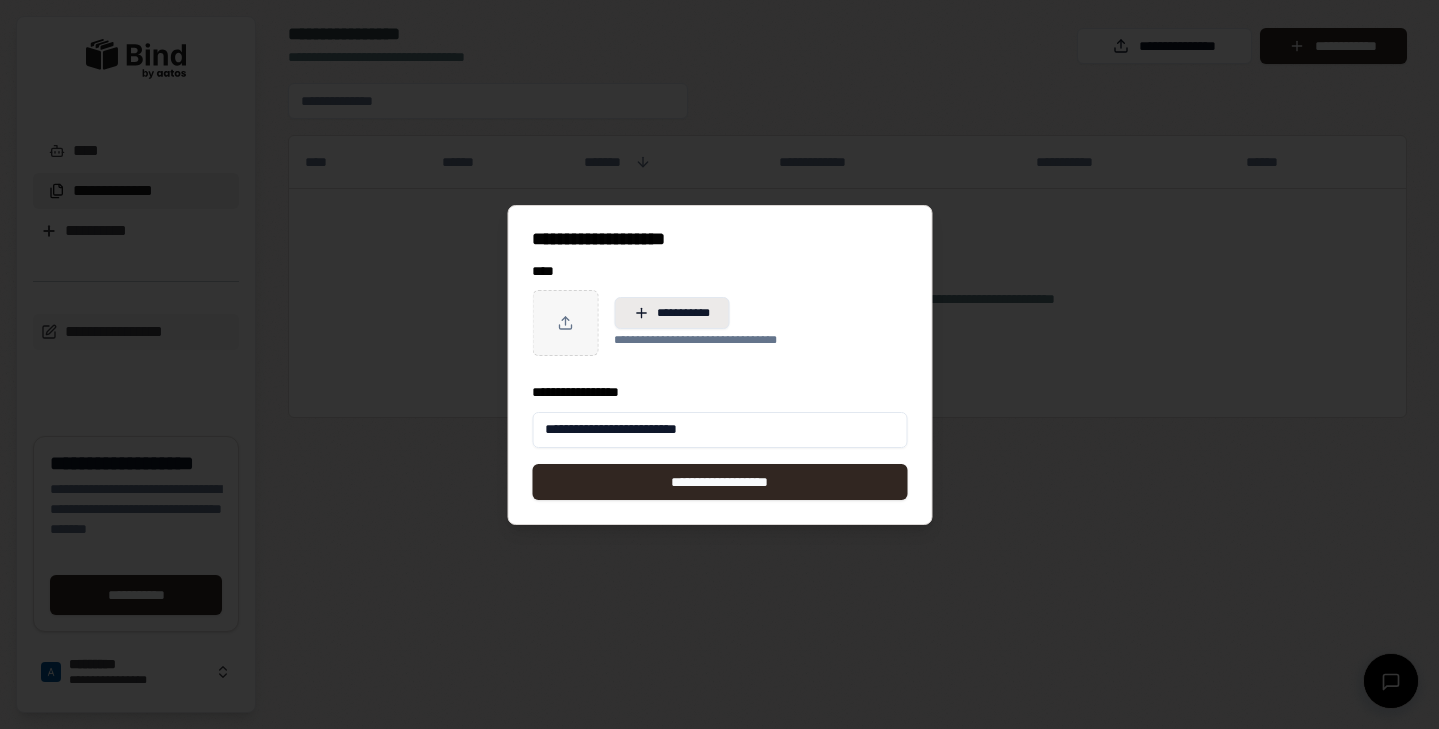 click on "**********" at bounding box center [671, 313] 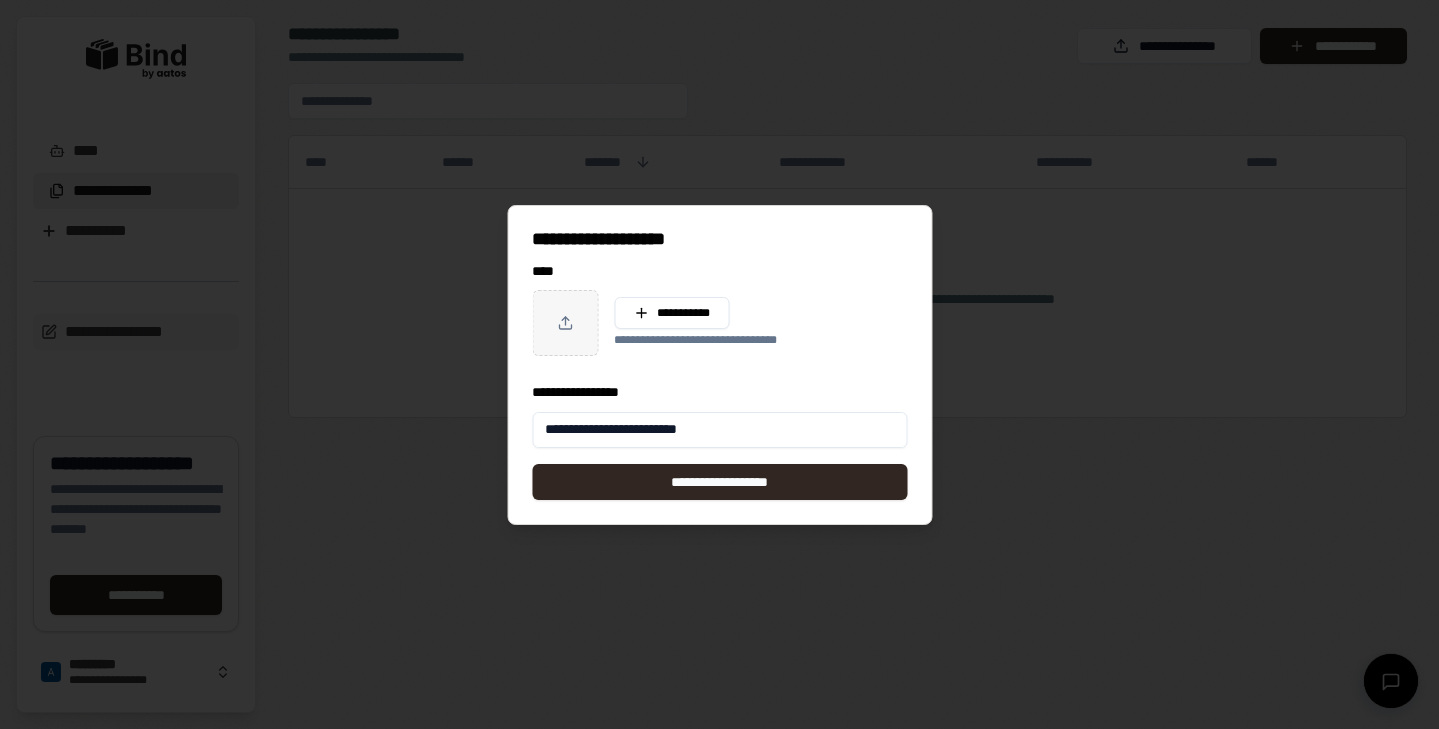 click on "**********" at bounding box center (710, 340) 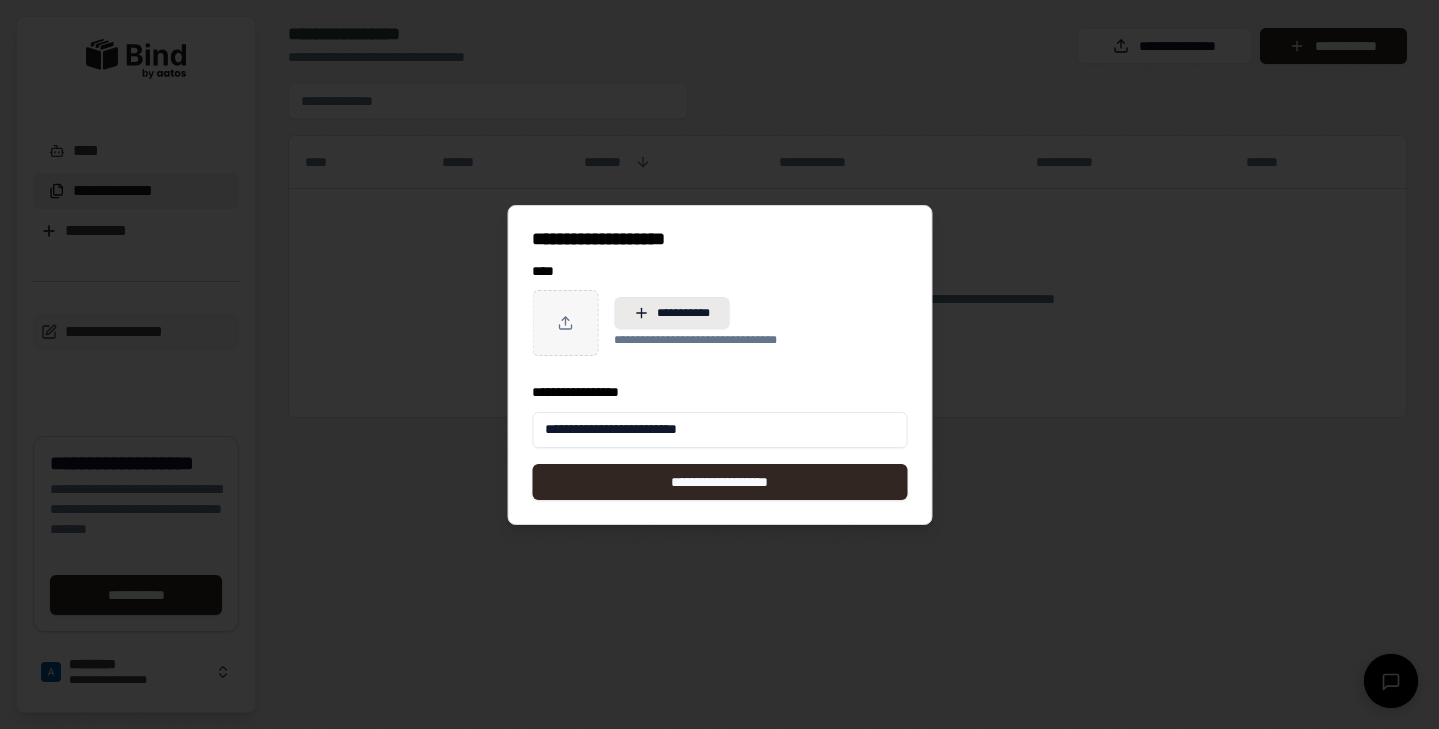 click on "**********" at bounding box center (671, 313) 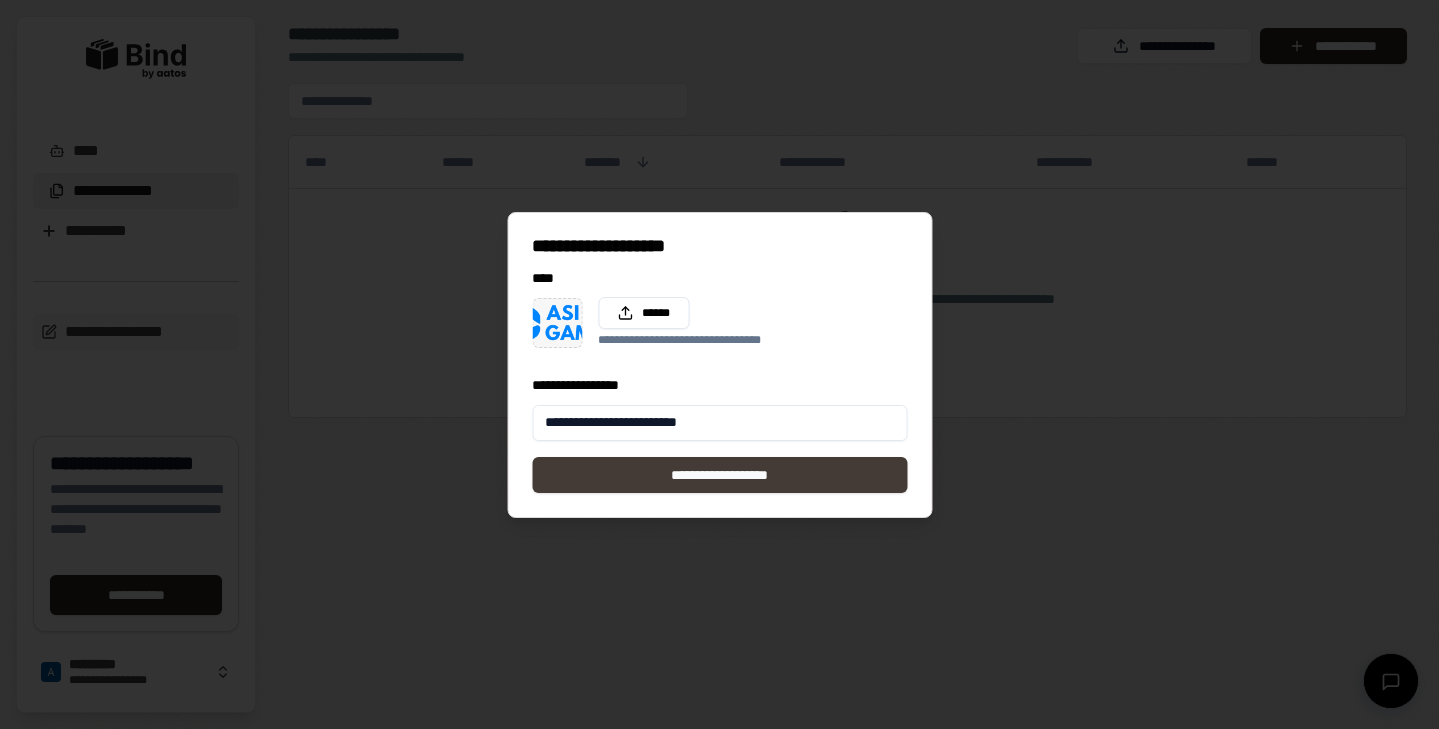 click on "**********" at bounding box center (719, 475) 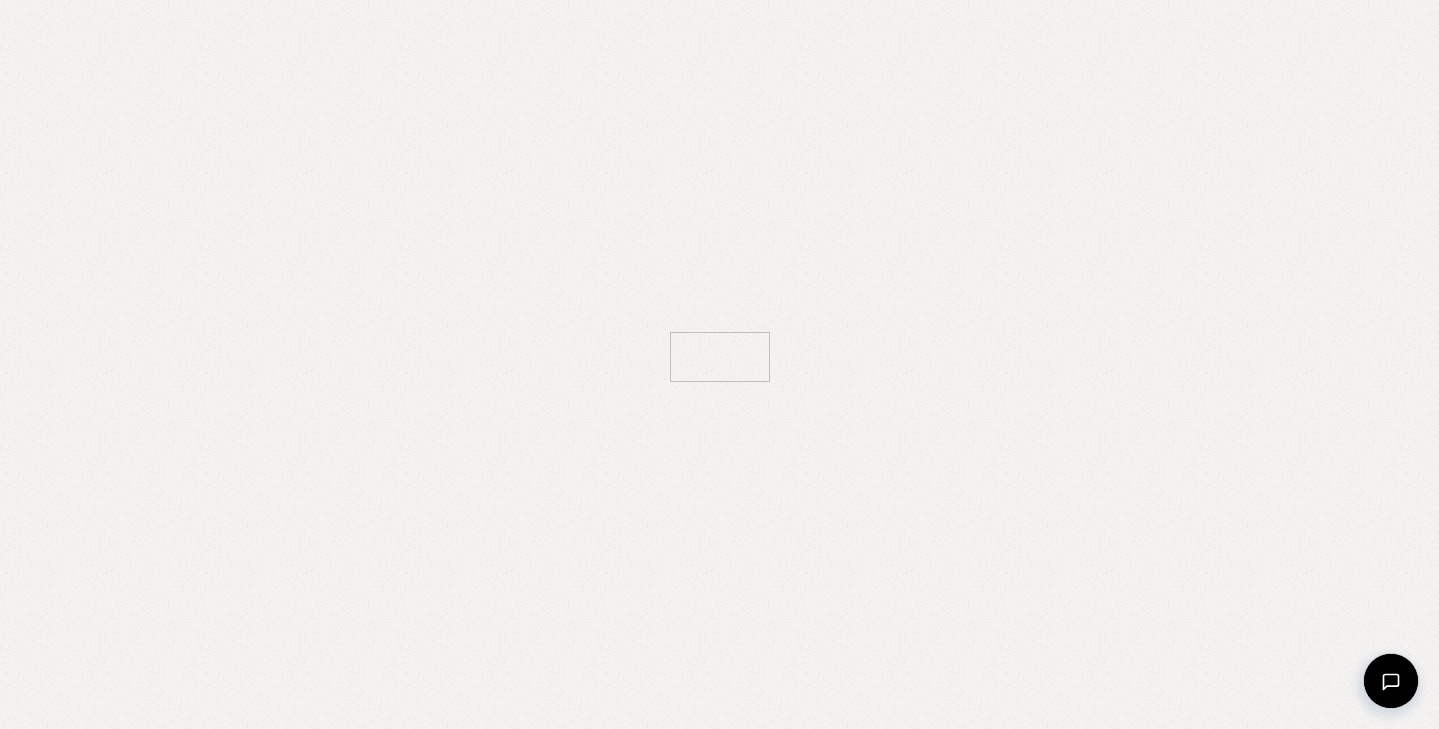 scroll, scrollTop: 0, scrollLeft: 0, axis: both 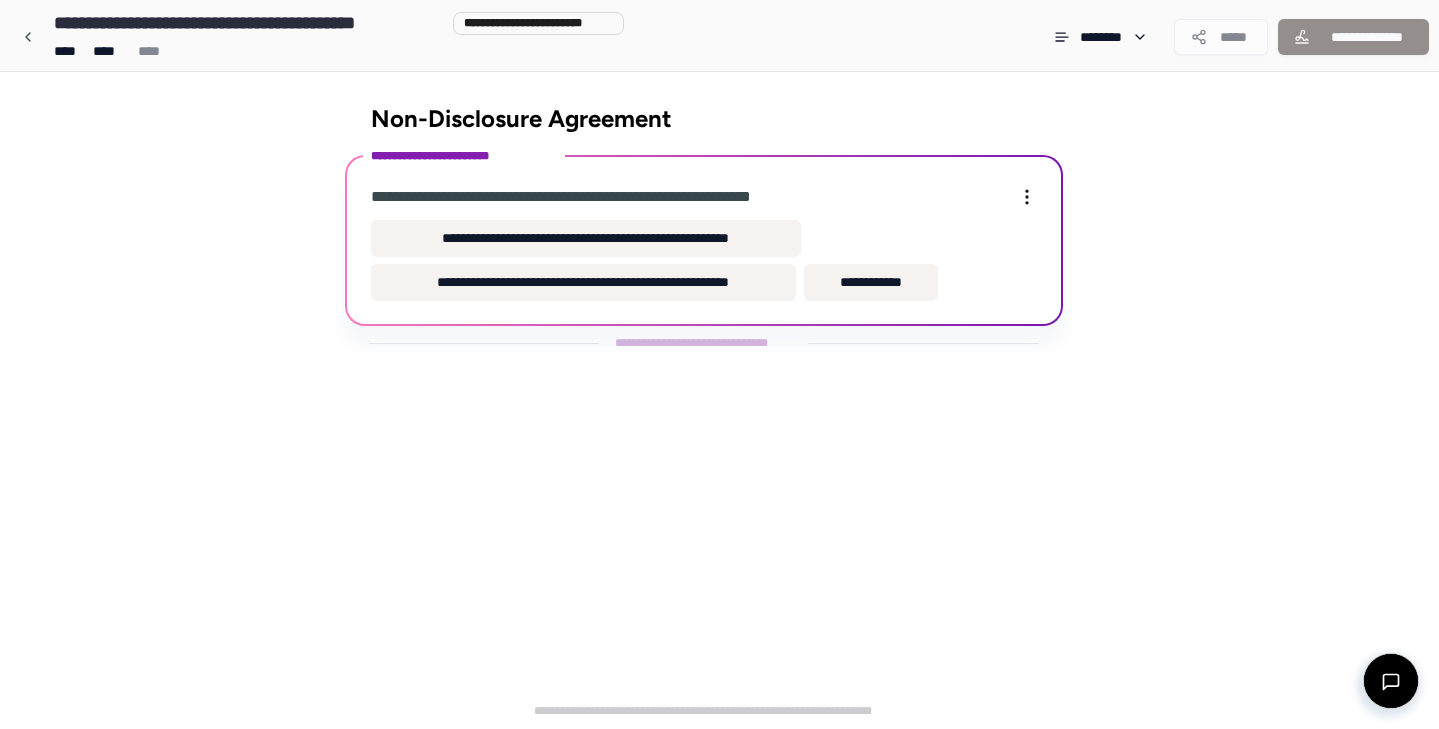 click on "Non-Disclosure Agreement" at bounding box center [704, 118] 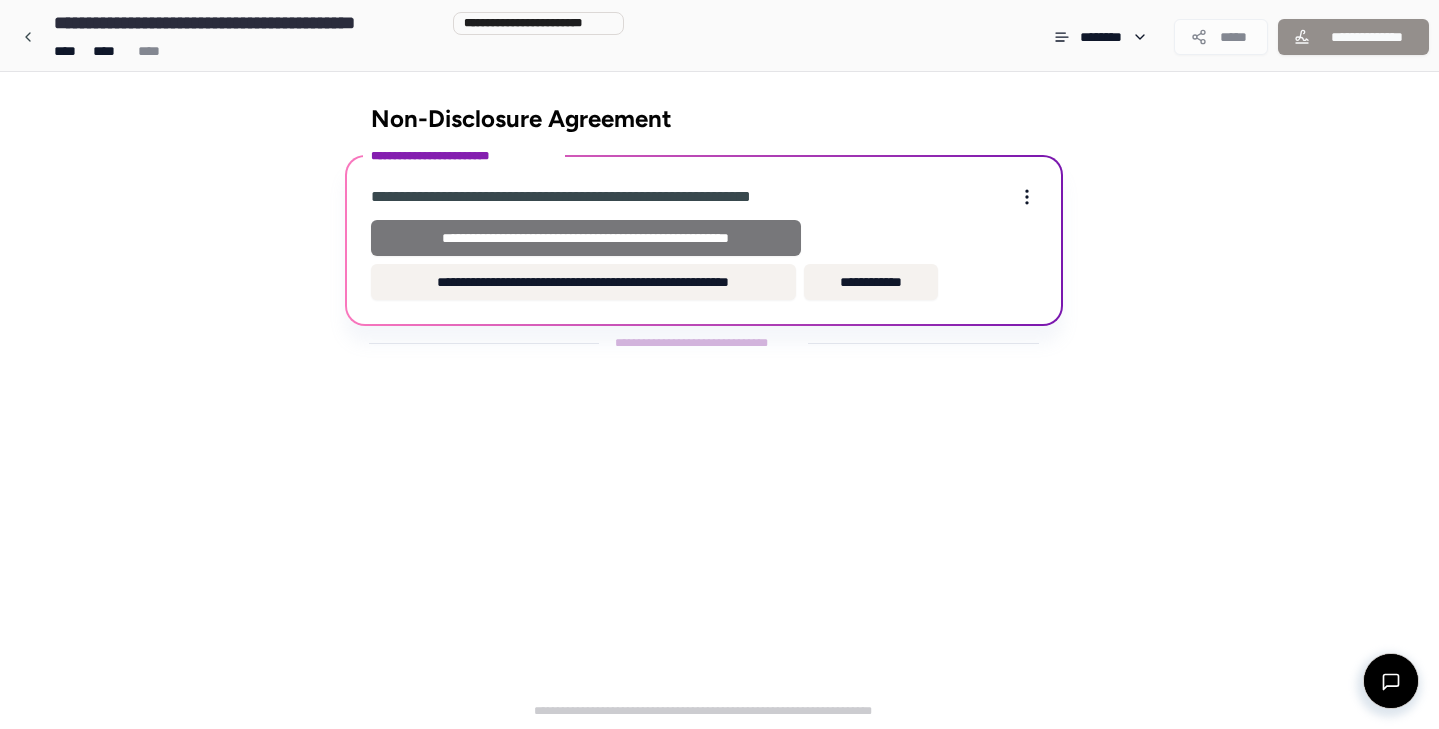 click on "**********" at bounding box center [586, 238] 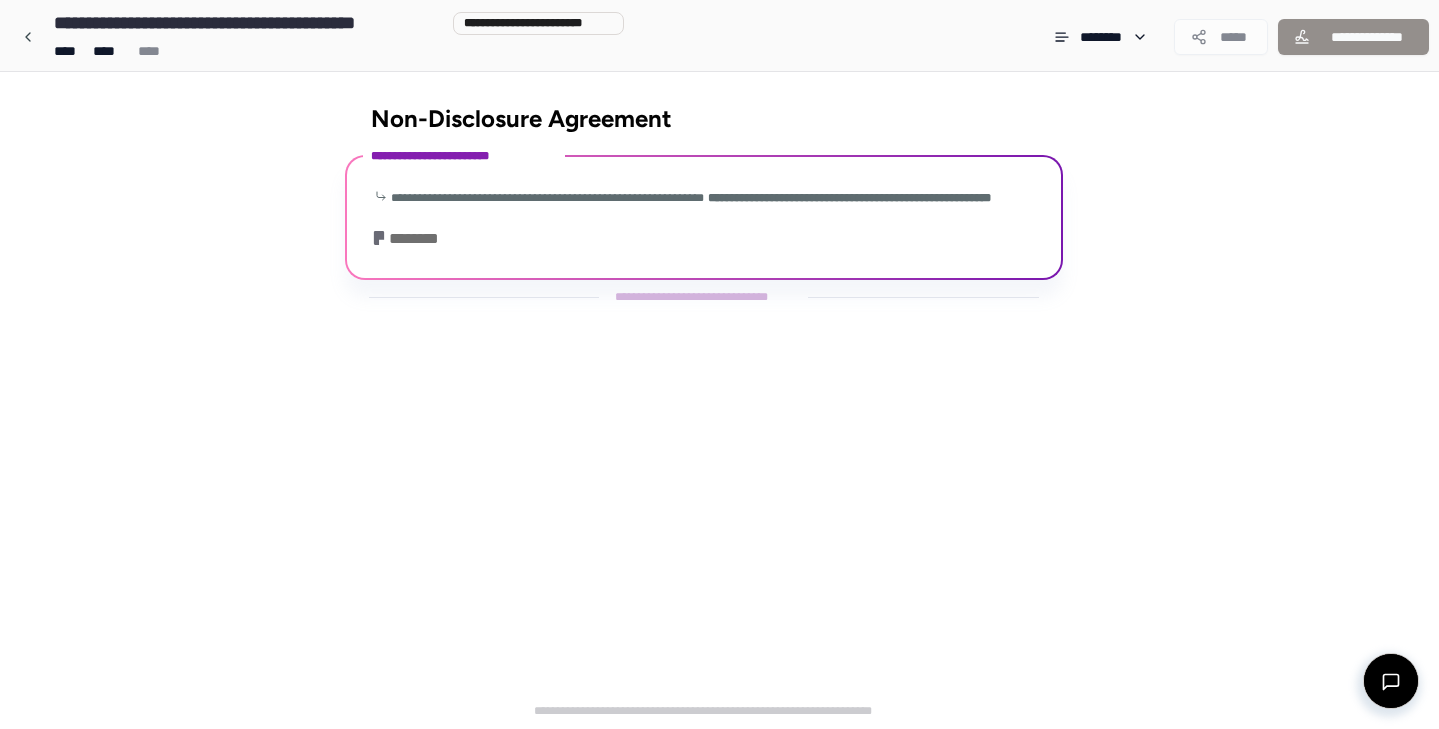 scroll, scrollTop: 7, scrollLeft: 0, axis: vertical 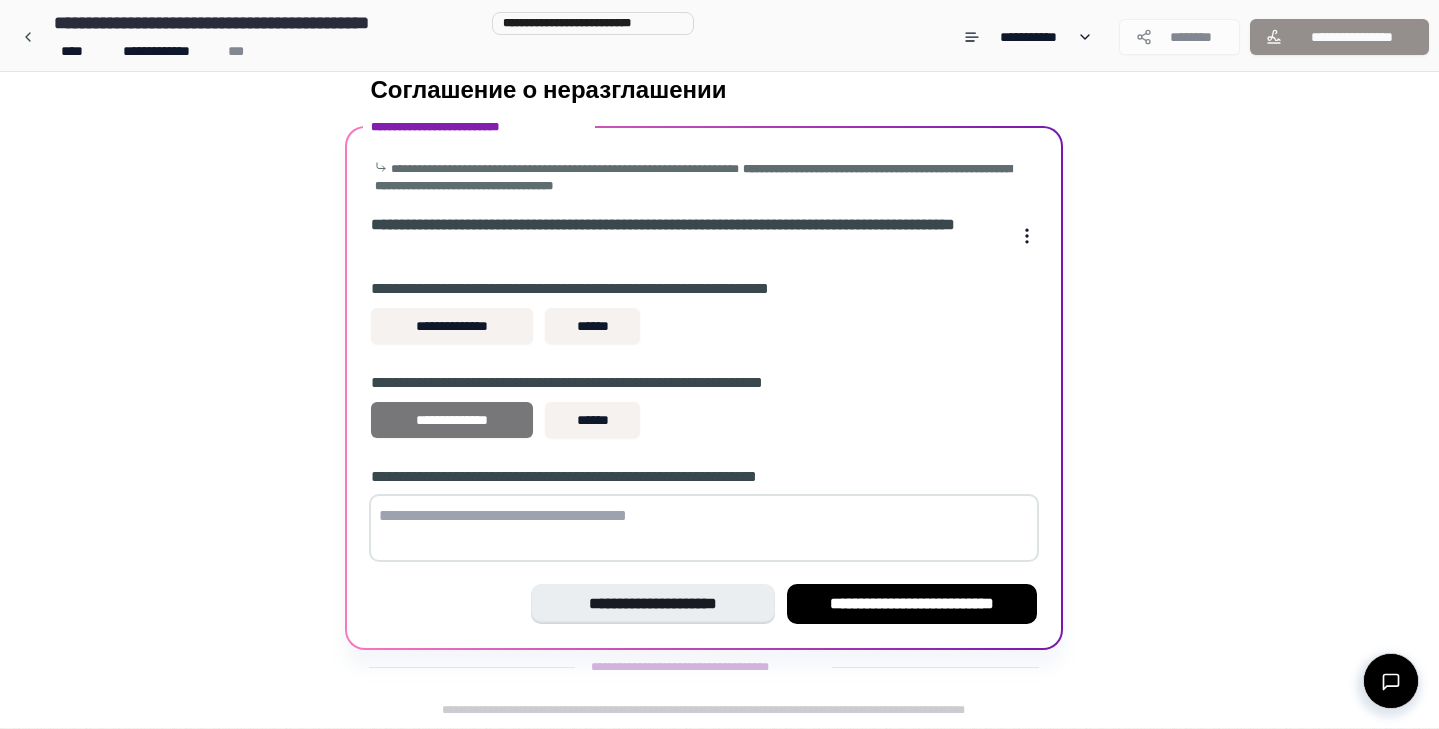 click on "**********" at bounding box center [452, 420] 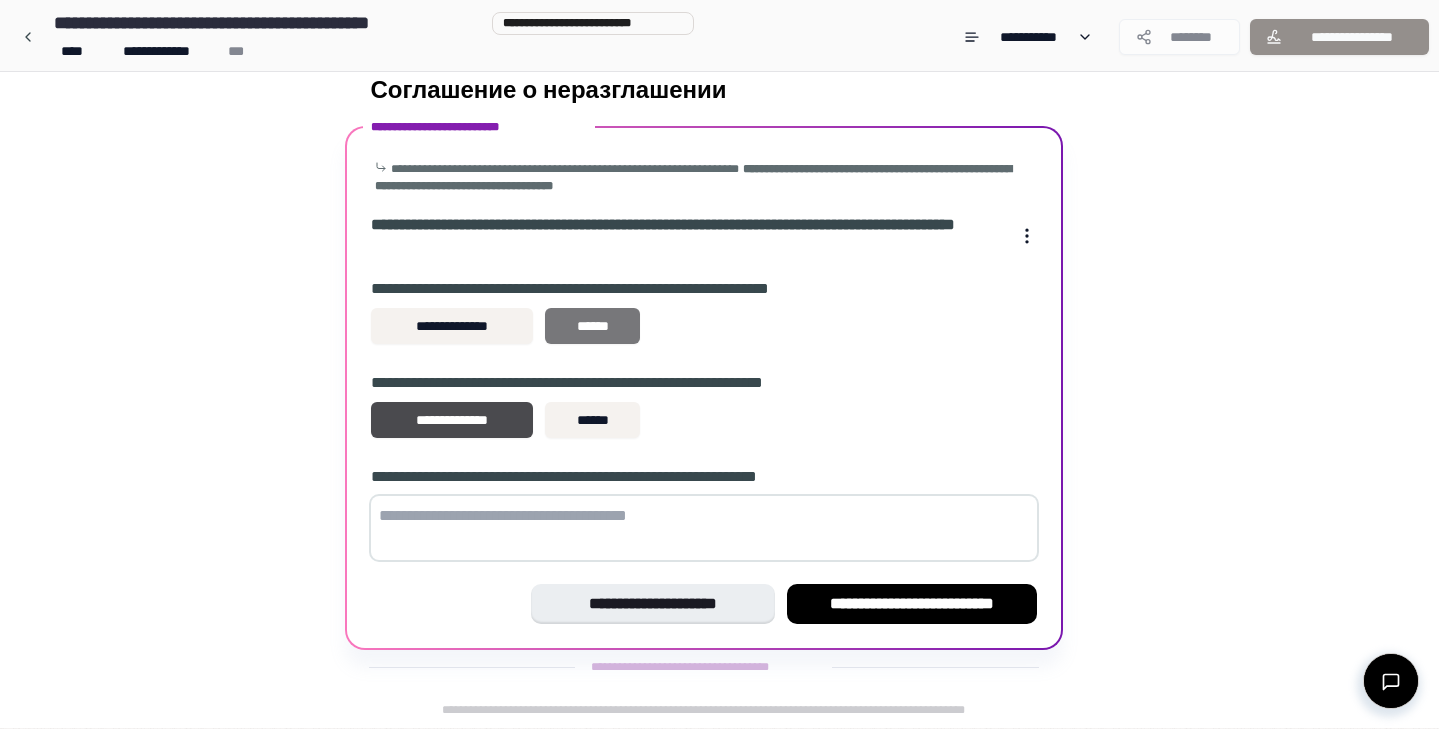 click on "******" at bounding box center [592, 326] 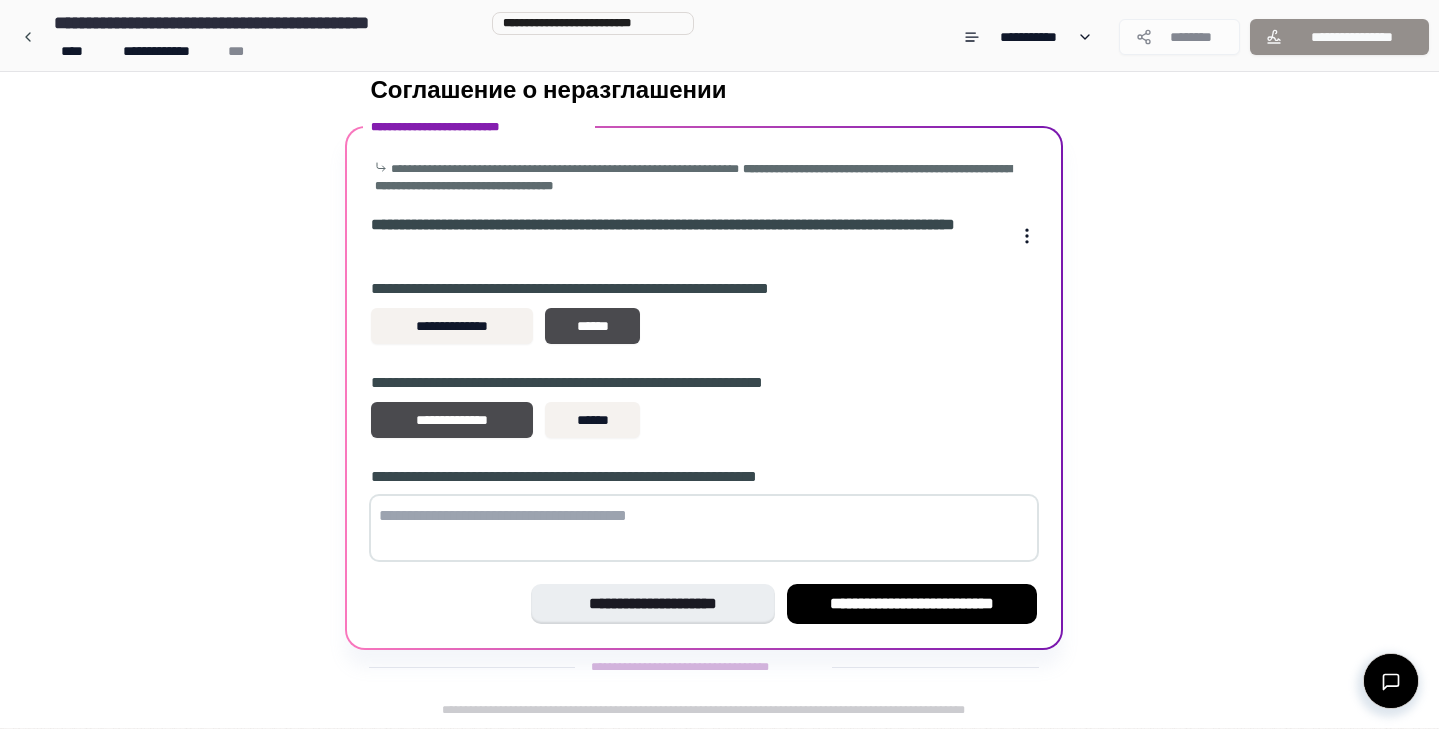 click at bounding box center [704, 528] 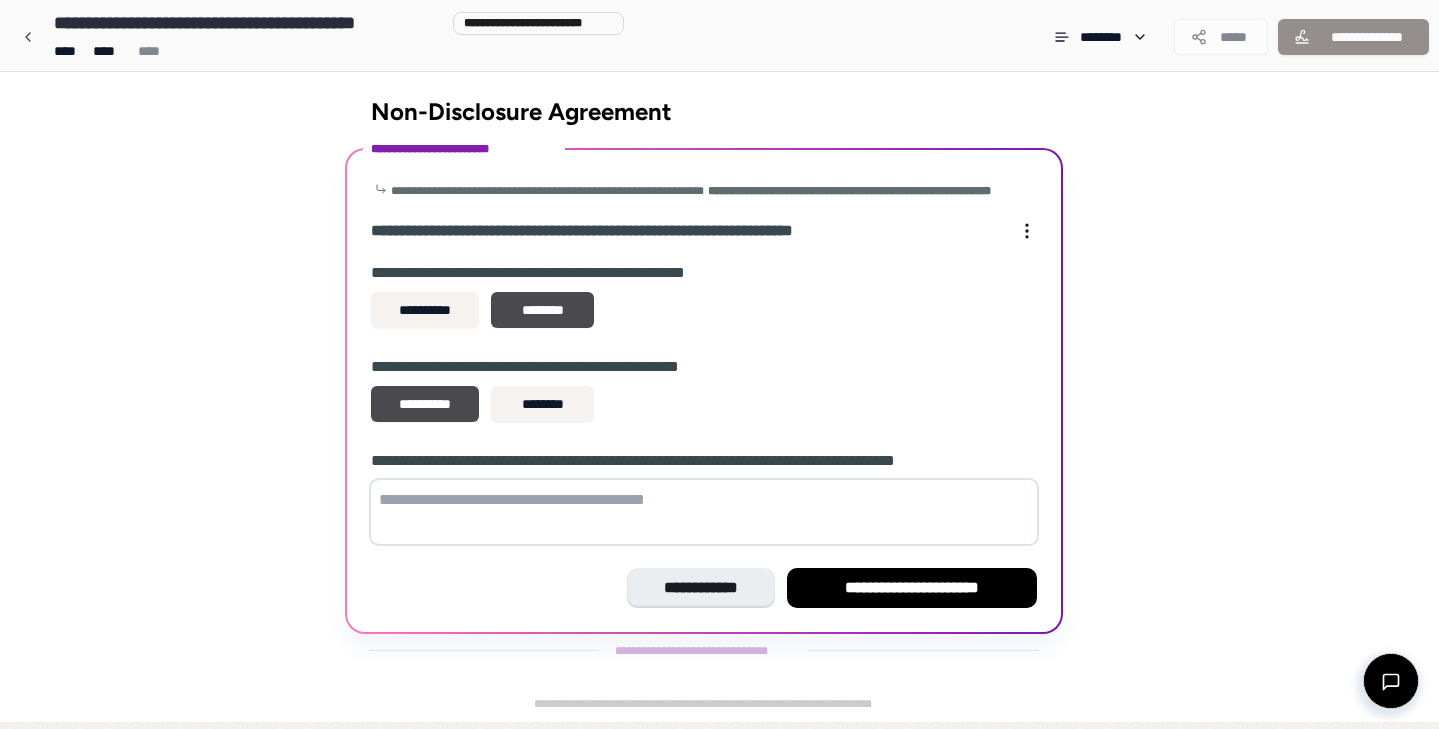 scroll, scrollTop: 7, scrollLeft: 0, axis: vertical 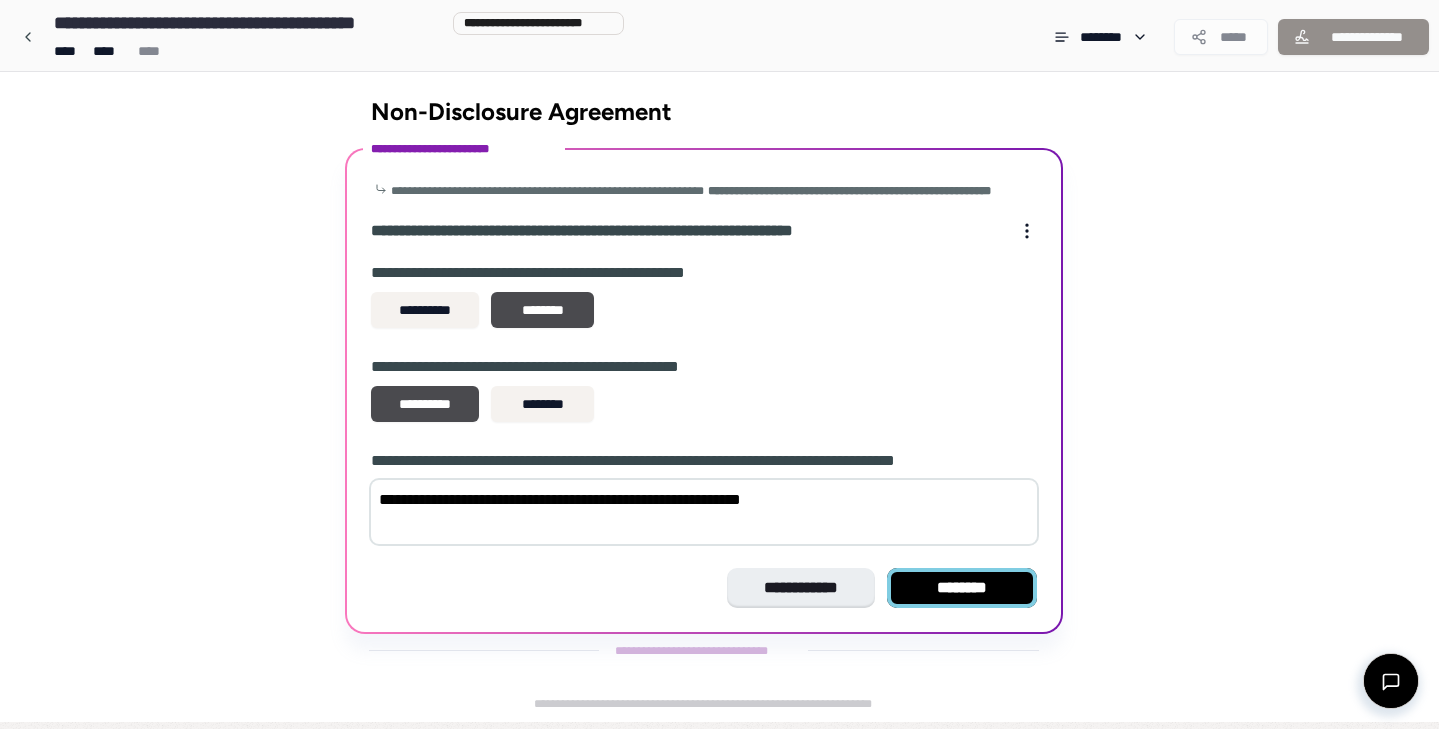 type on "**********" 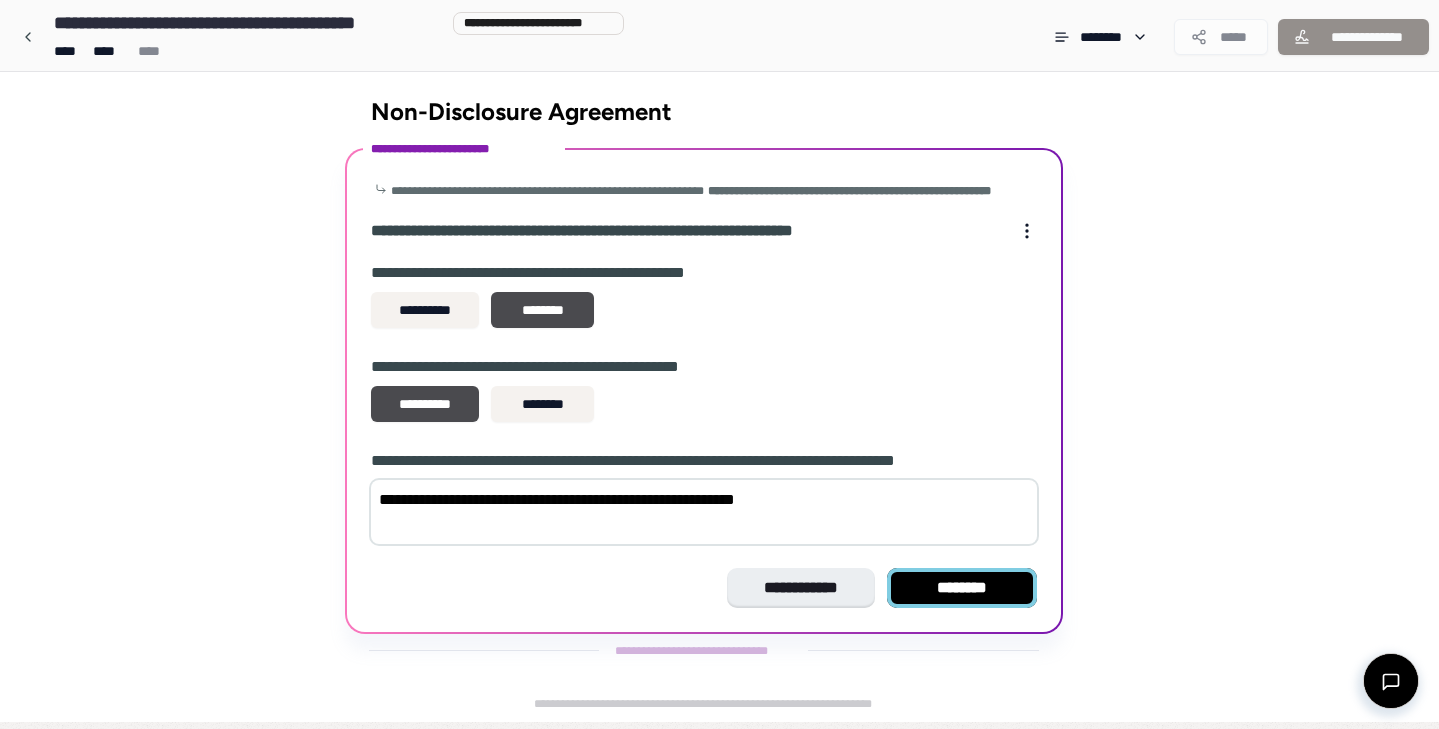 click on "********" at bounding box center [962, 588] 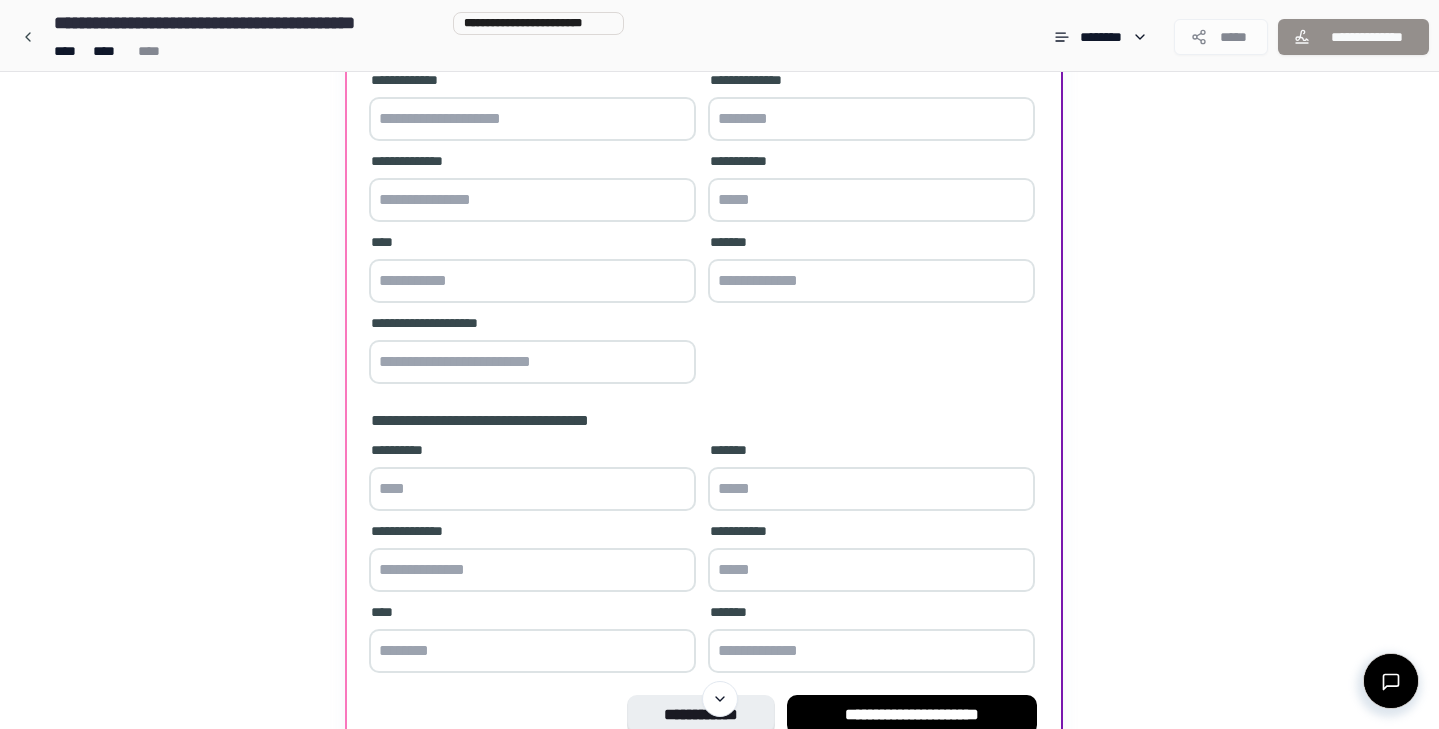 scroll, scrollTop: 356, scrollLeft: 0, axis: vertical 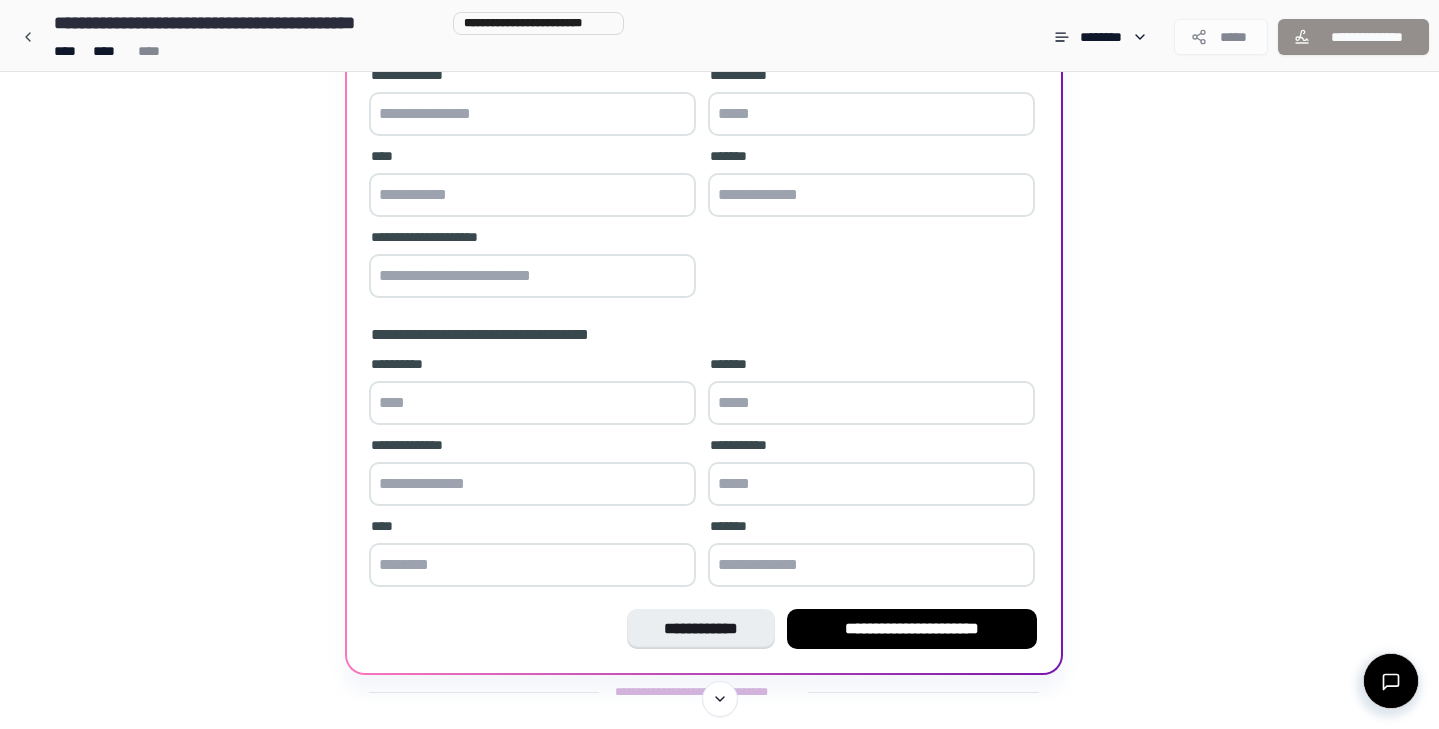 click at bounding box center (871, 565) 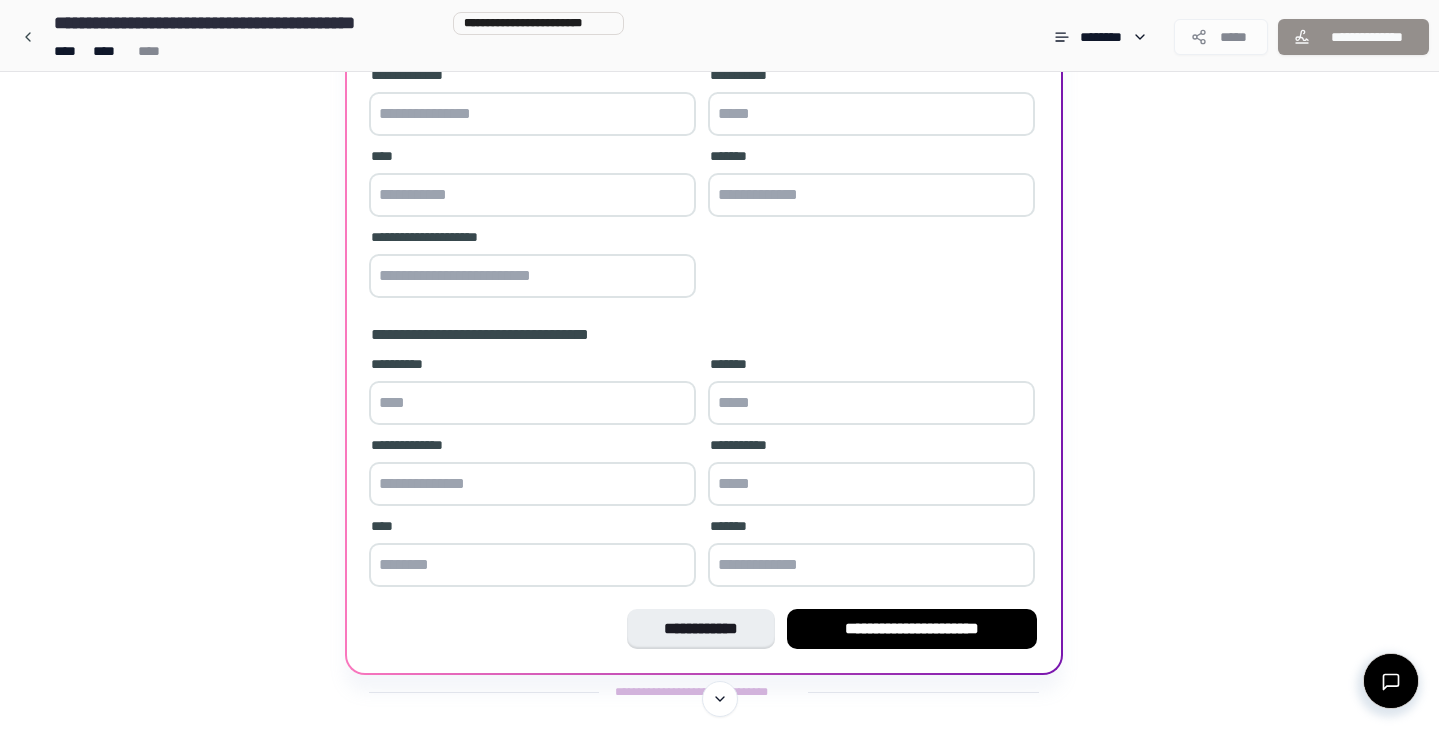 scroll, scrollTop: 122, scrollLeft: 0, axis: vertical 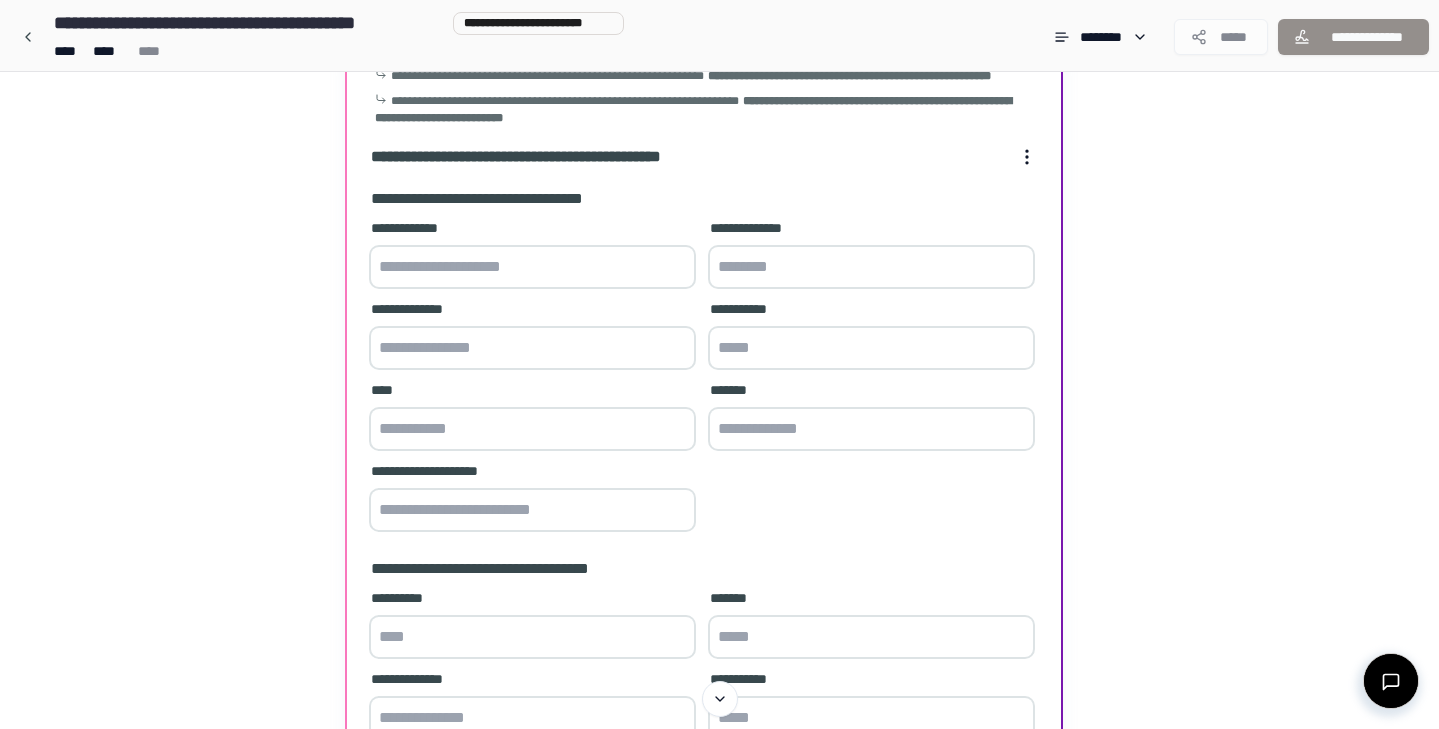 click at bounding box center [532, 267] 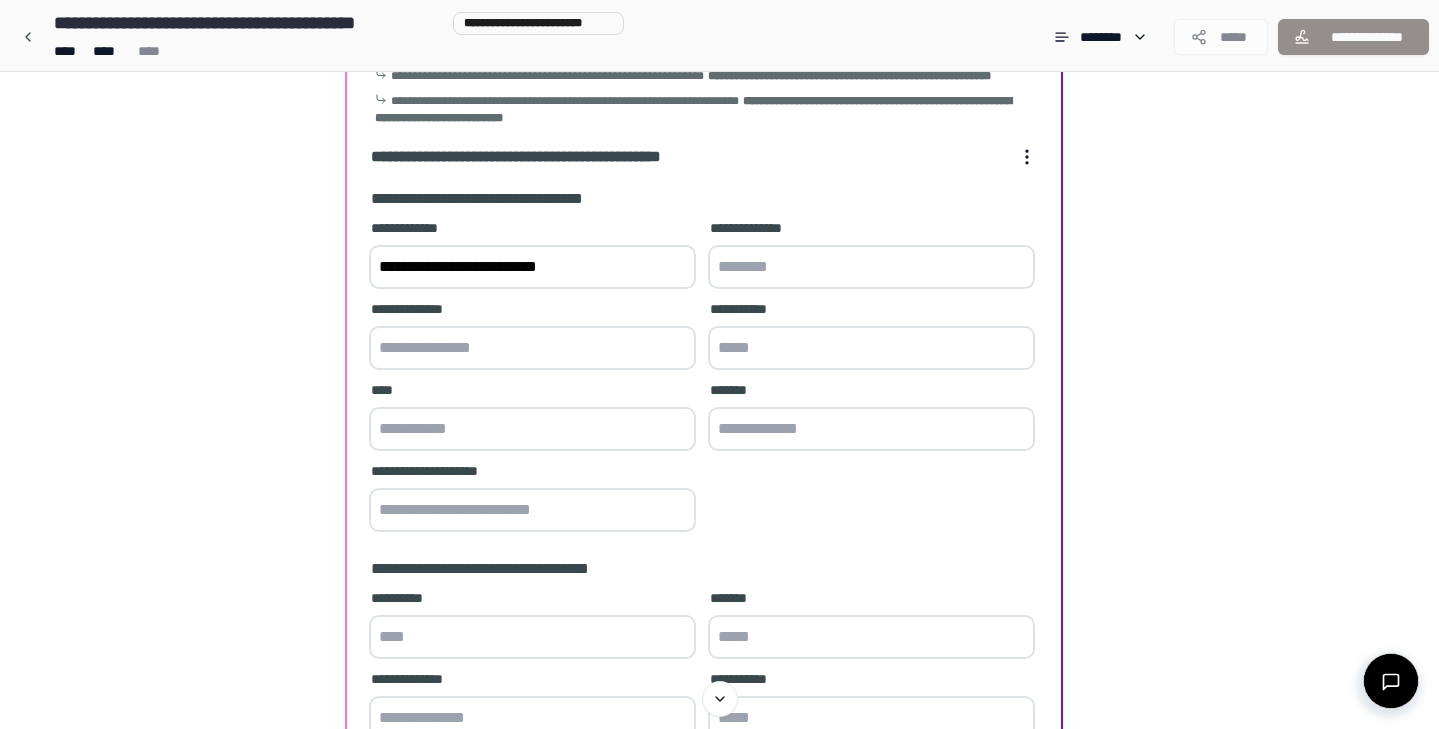 type on "**********" 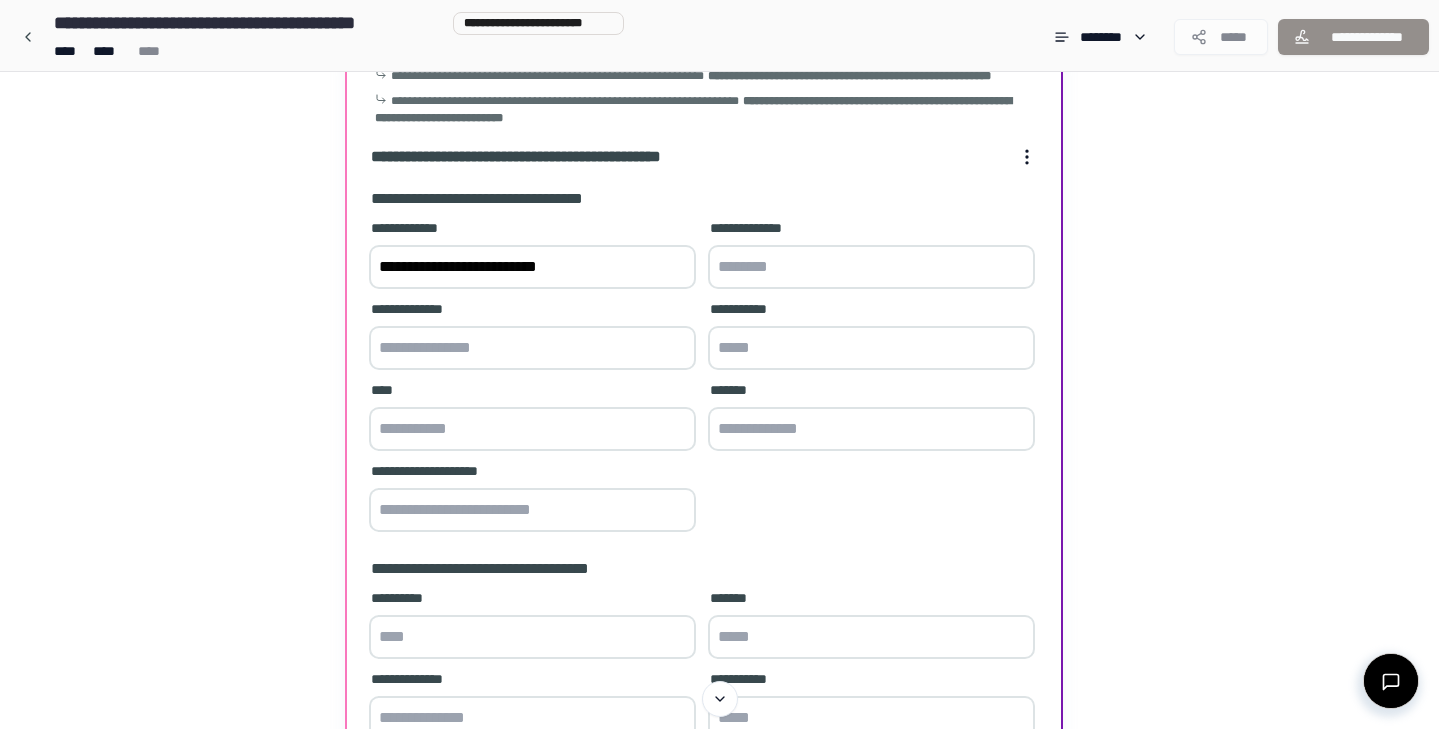click at bounding box center (532, 348) 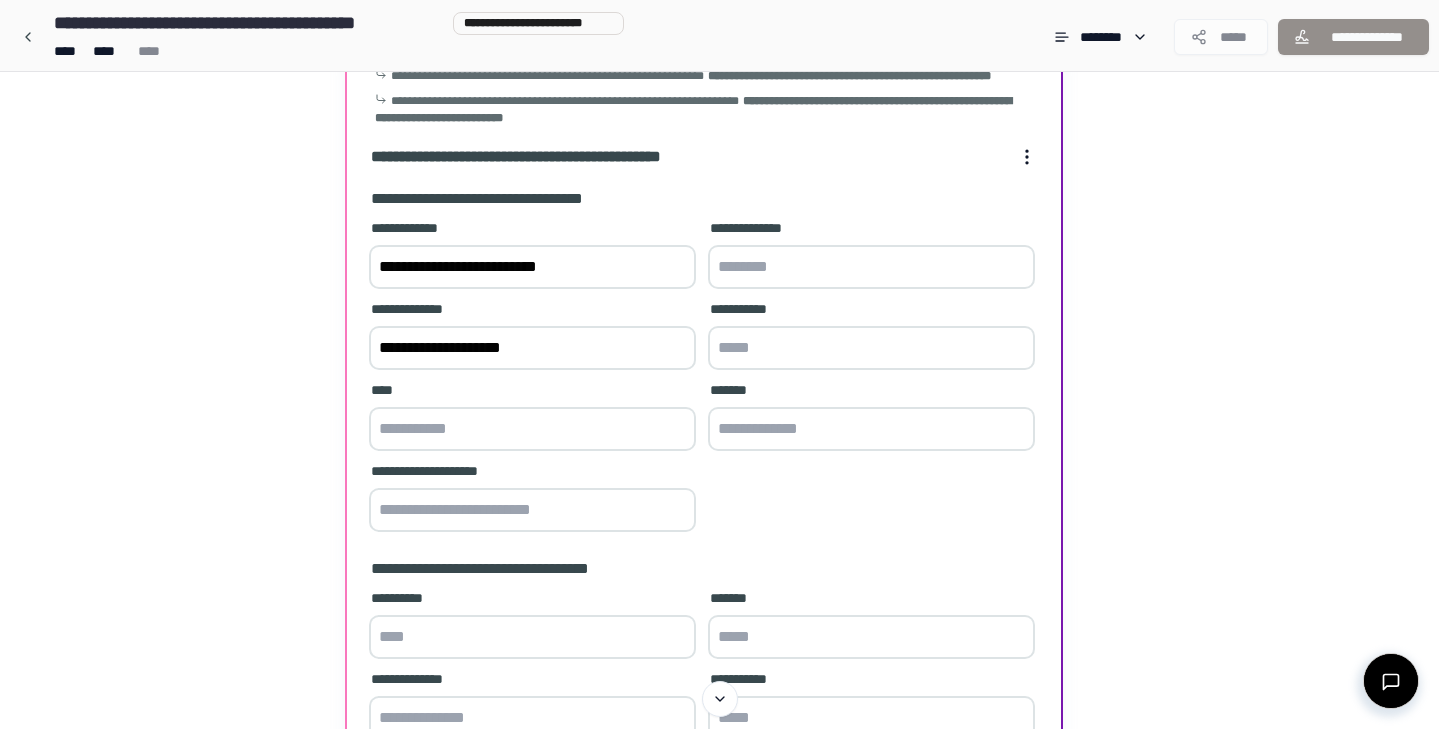 type on "**********" 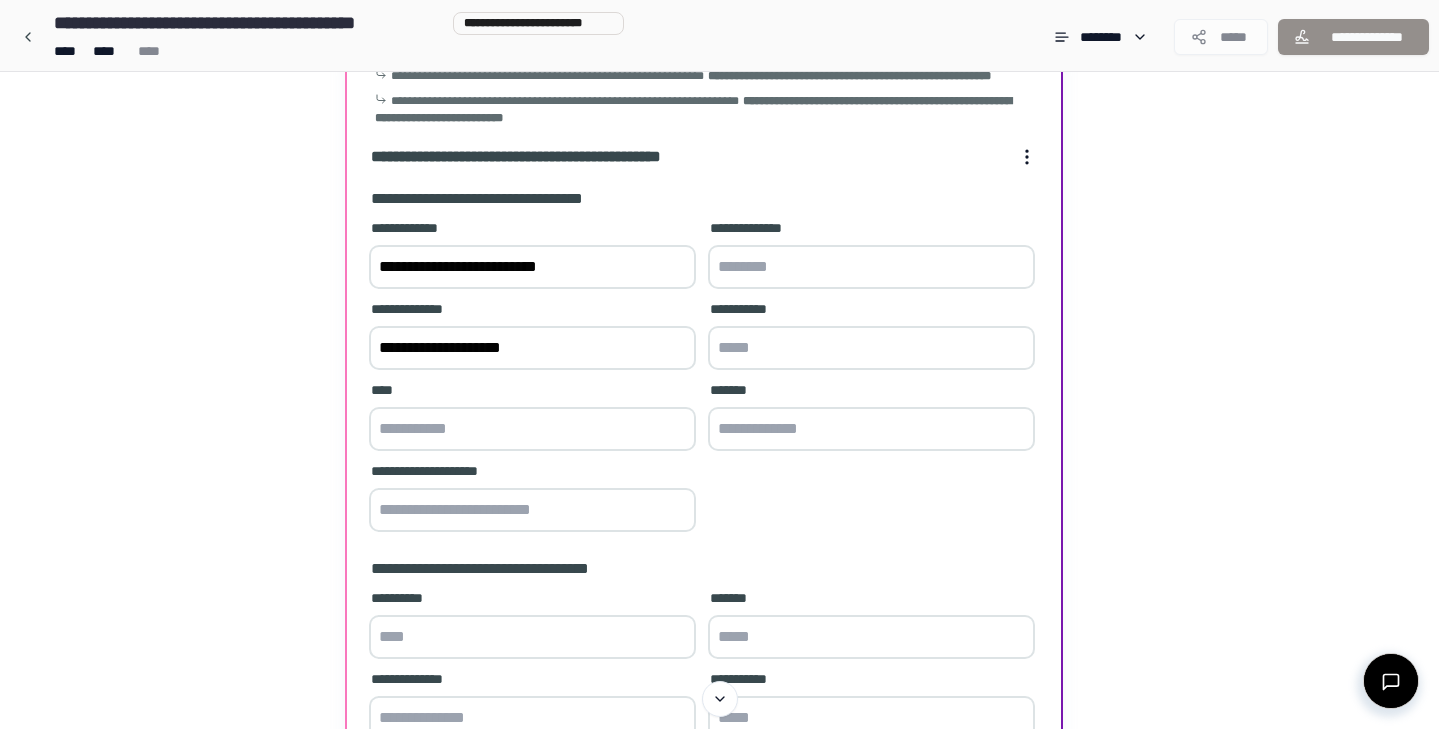 click at bounding box center [871, 348] 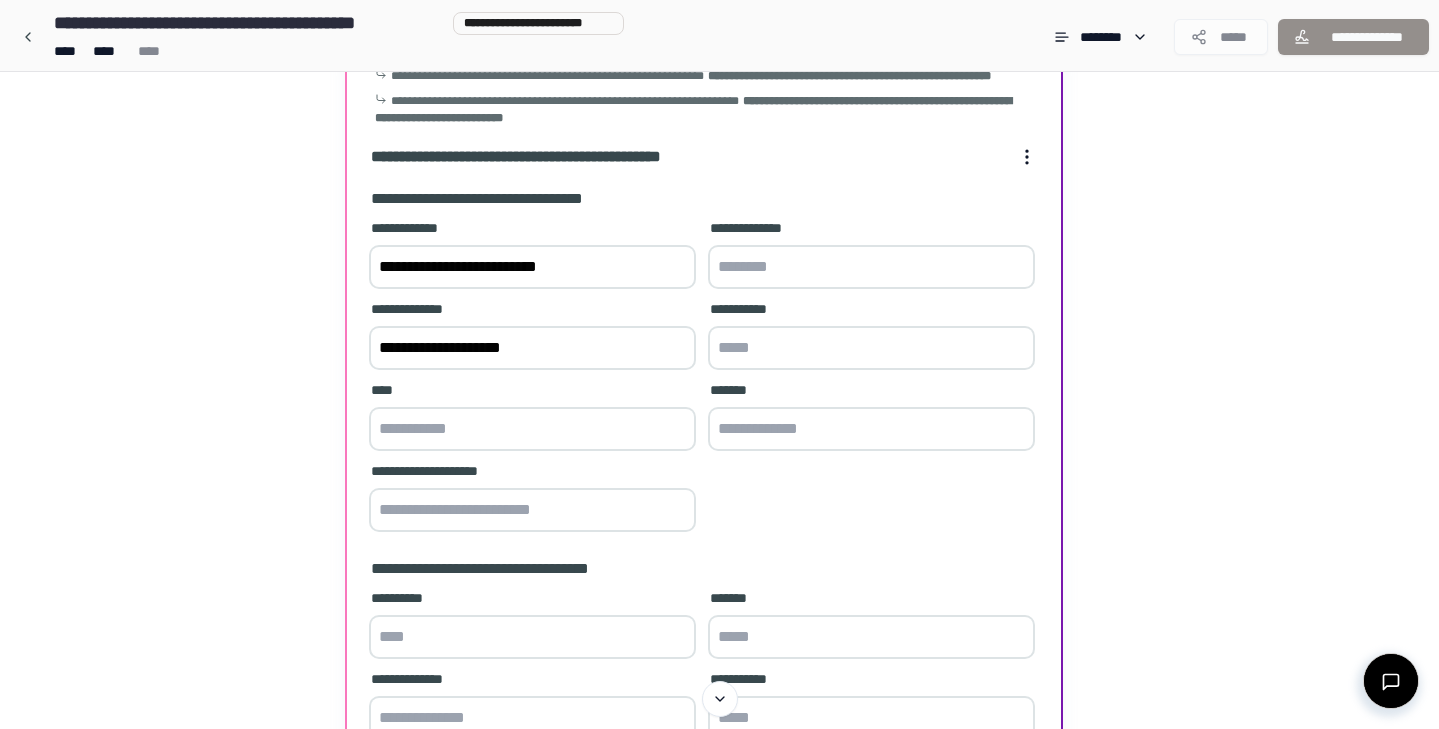 paste on "********" 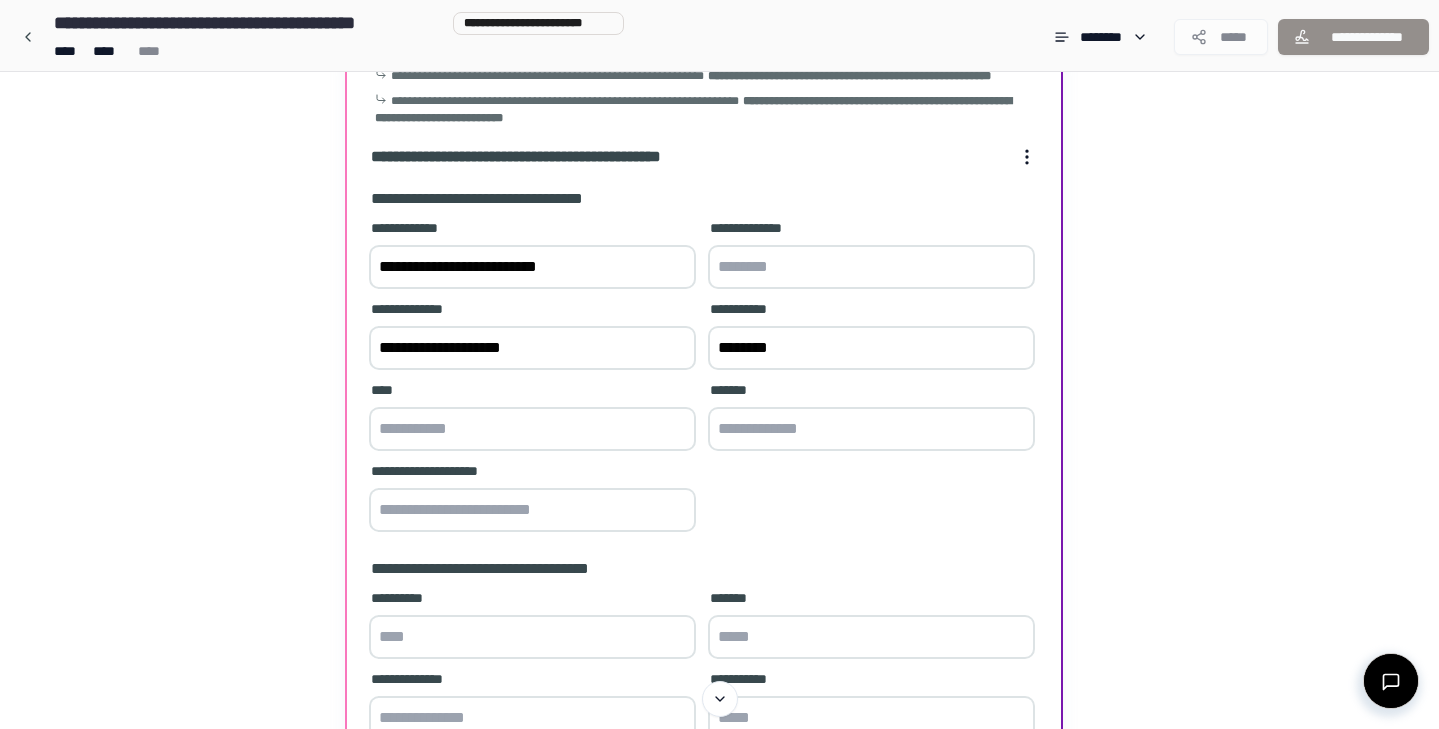 type on "********" 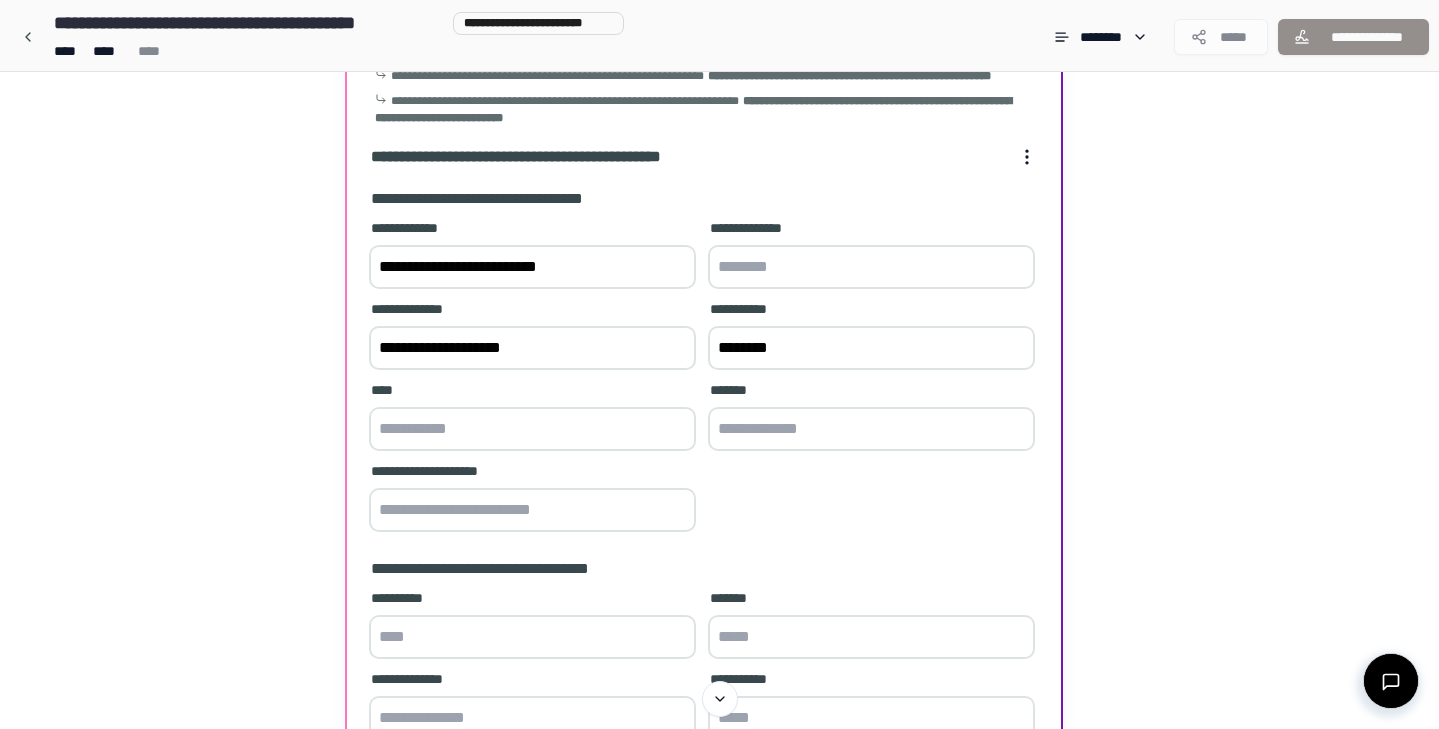 click on "****" at bounding box center [532, 418] 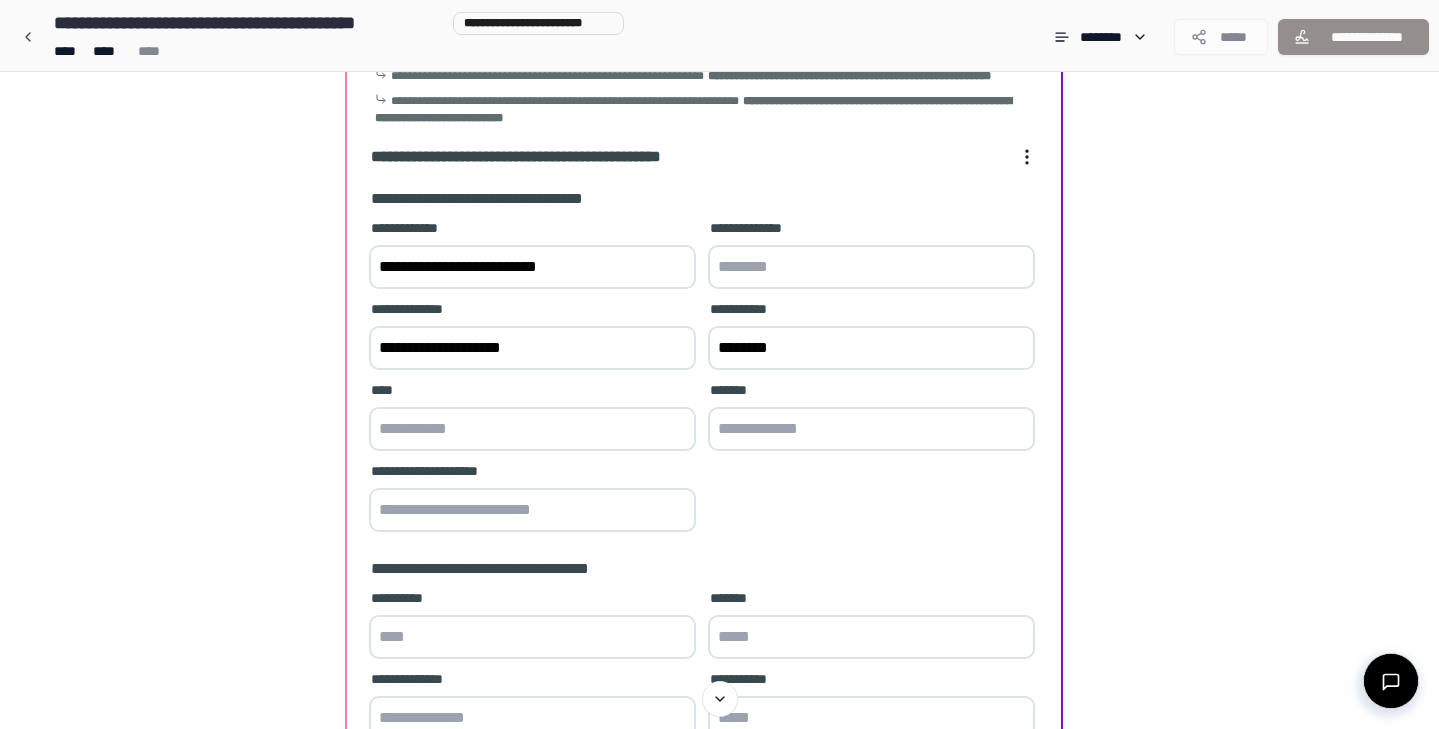 click at bounding box center (532, 429) 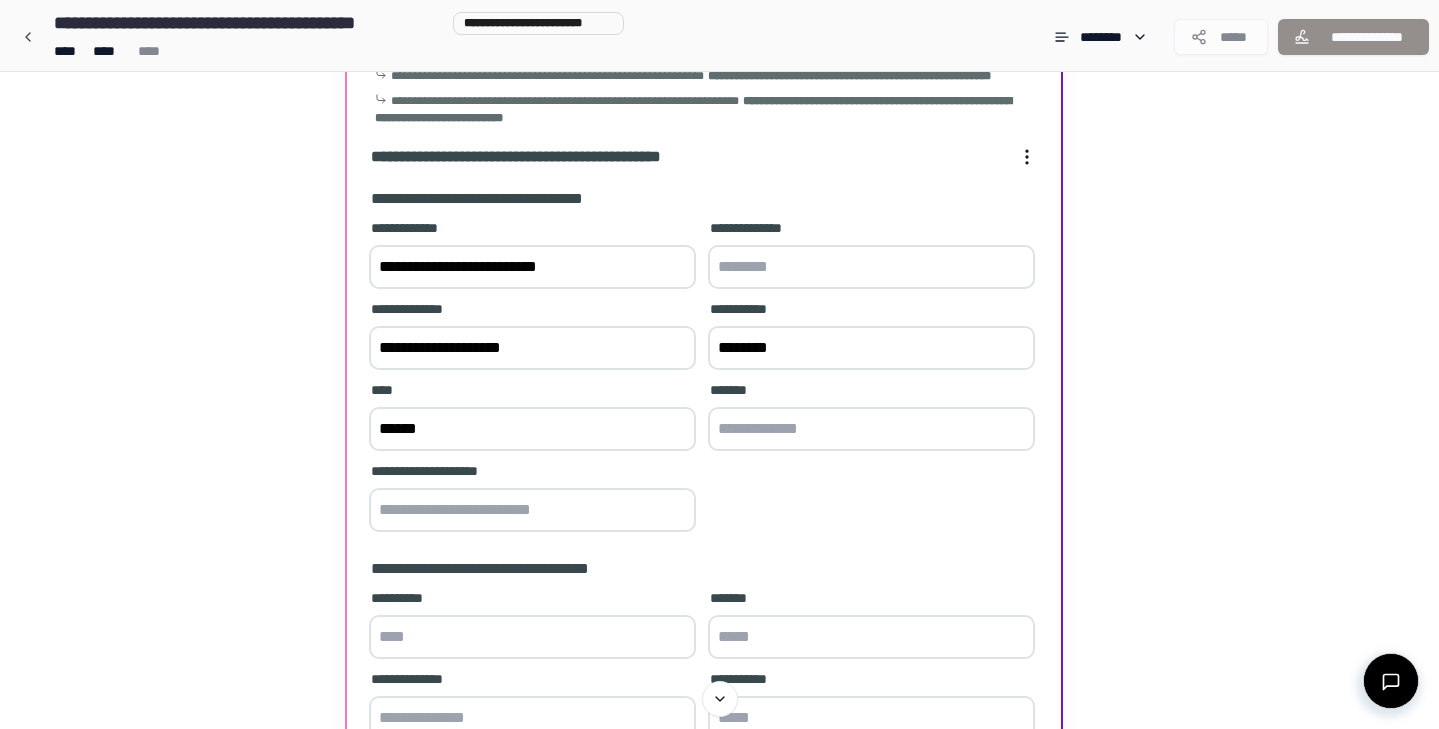 type on "******" 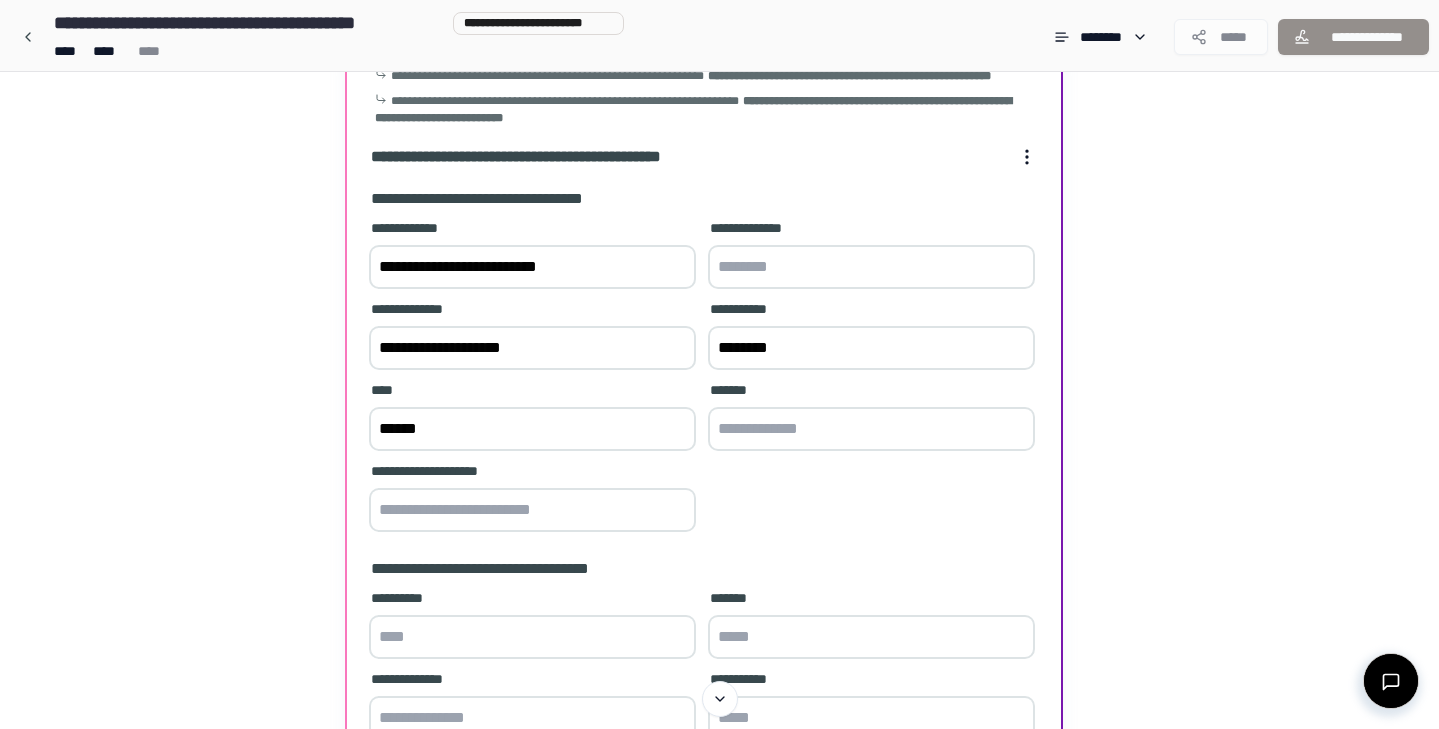 click at bounding box center (871, 429) 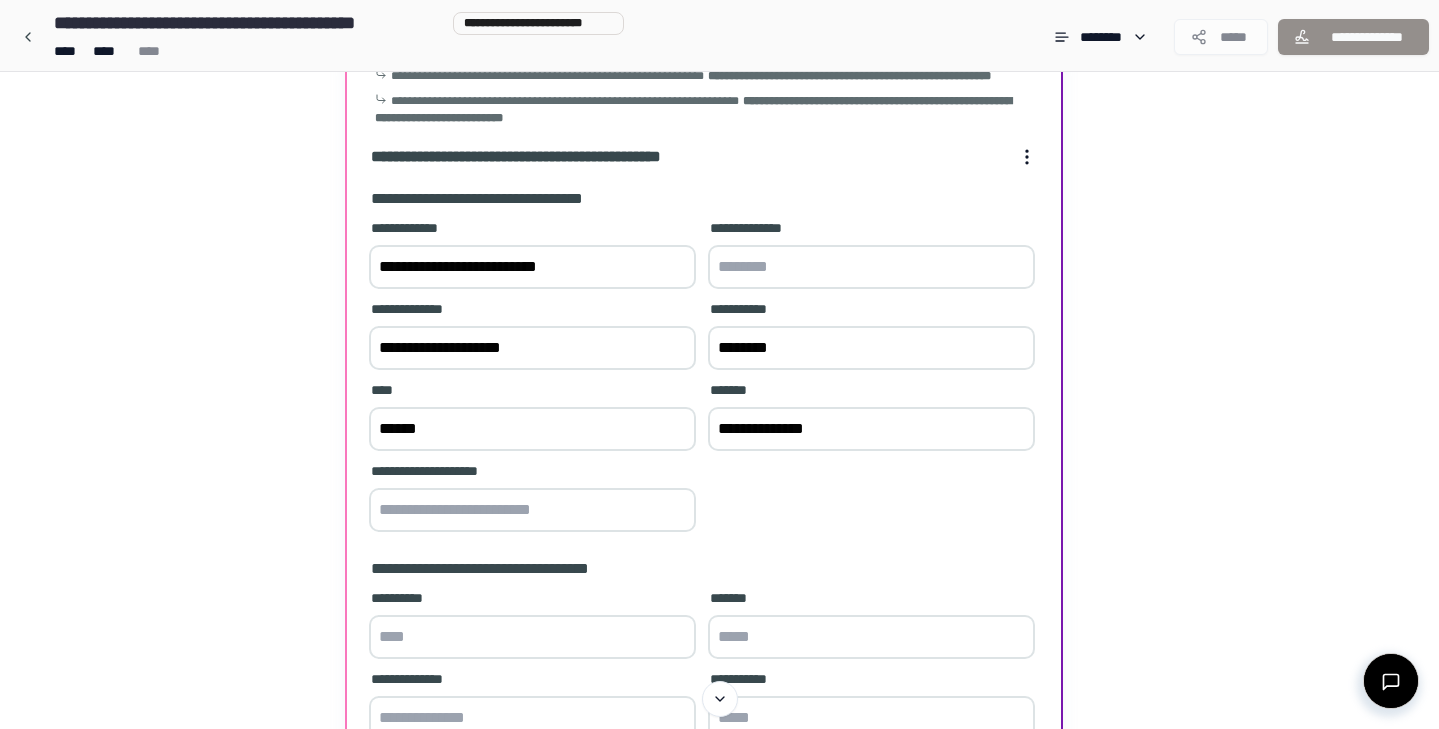 click on "**********" at bounding box center [871, 429] 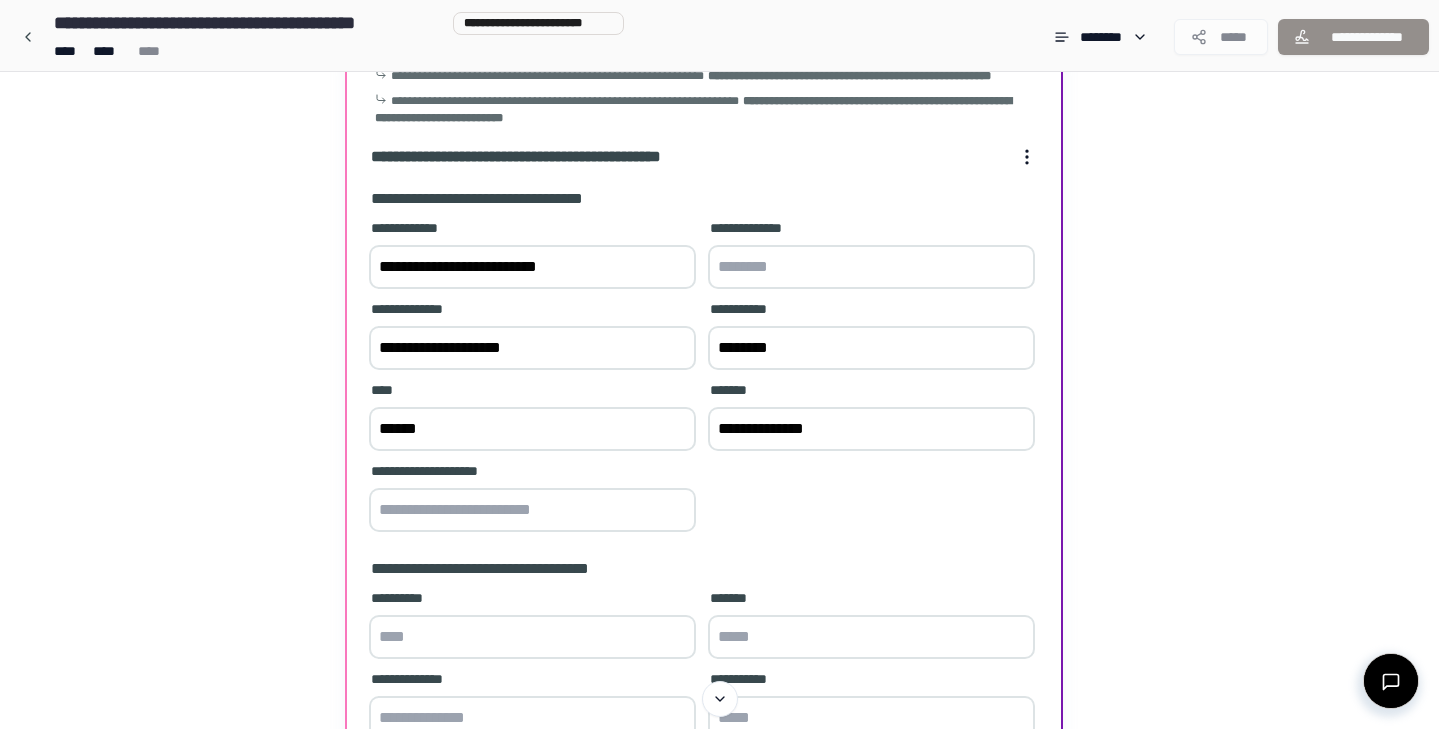 click at bounding box center [532, 510] 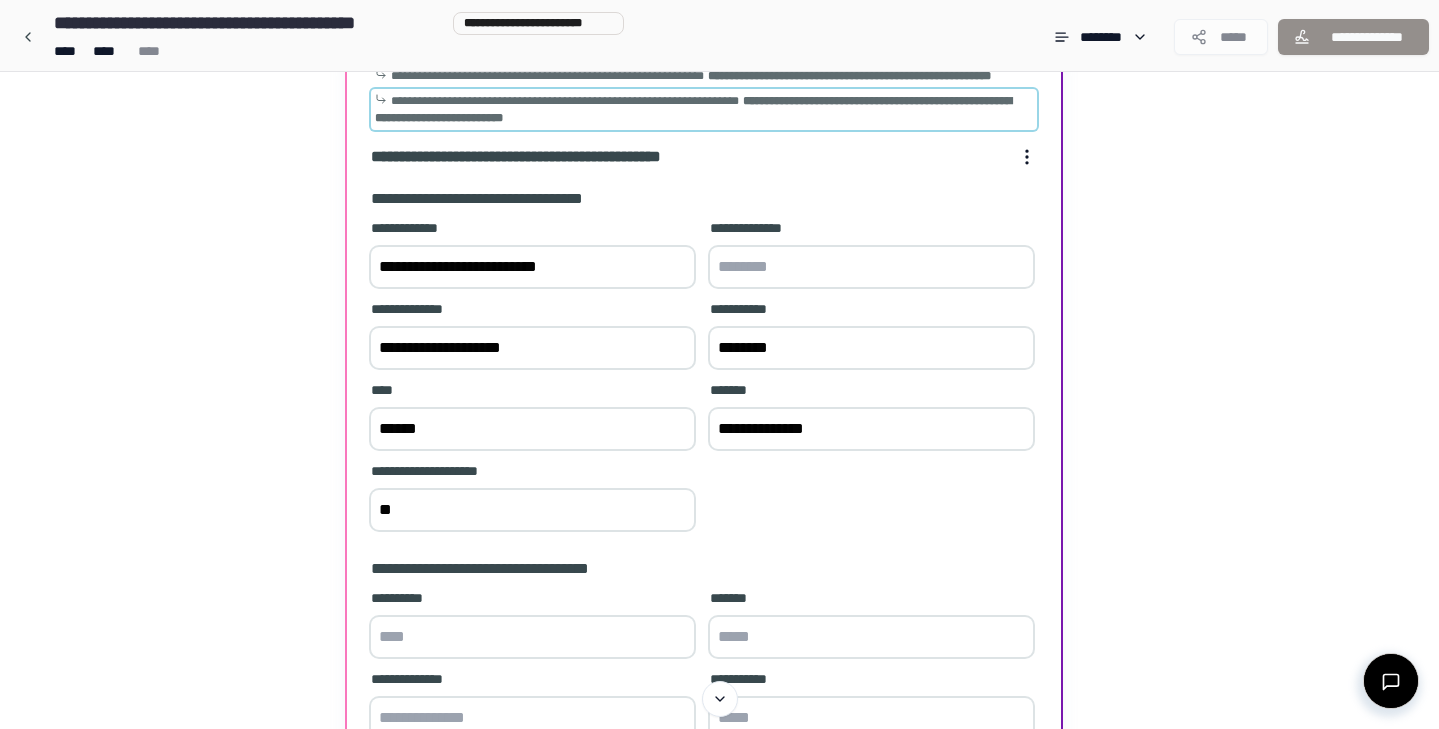 type on "*" 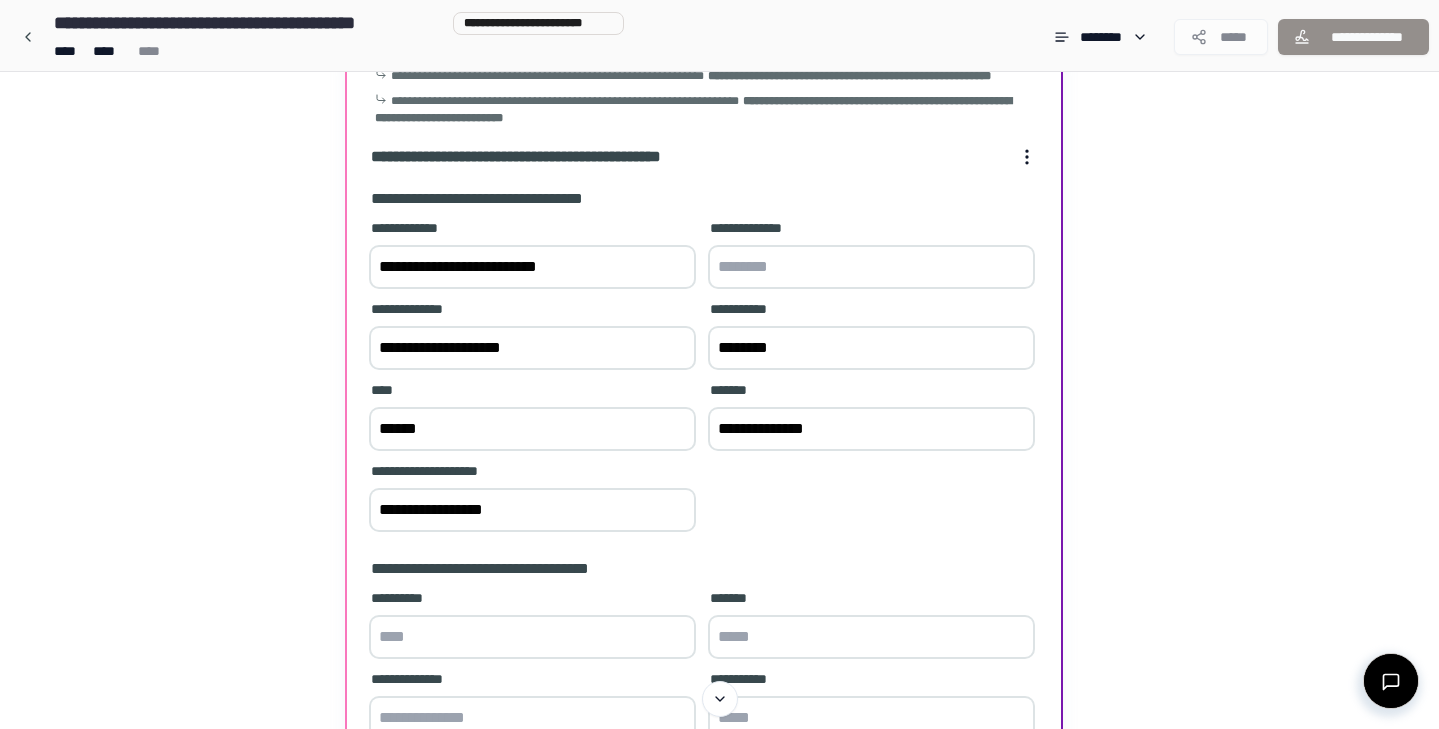 type on "**********" 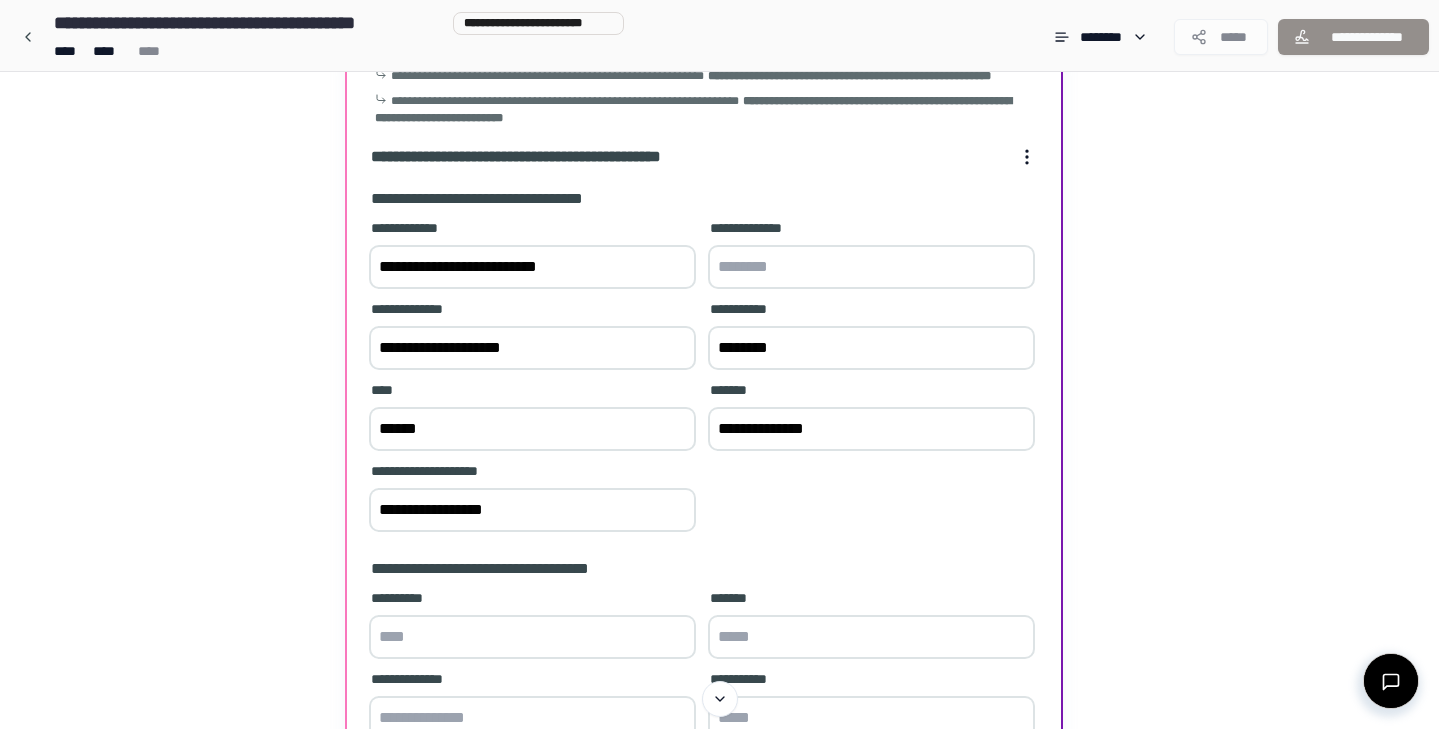 click at bounding box center [871, 267] 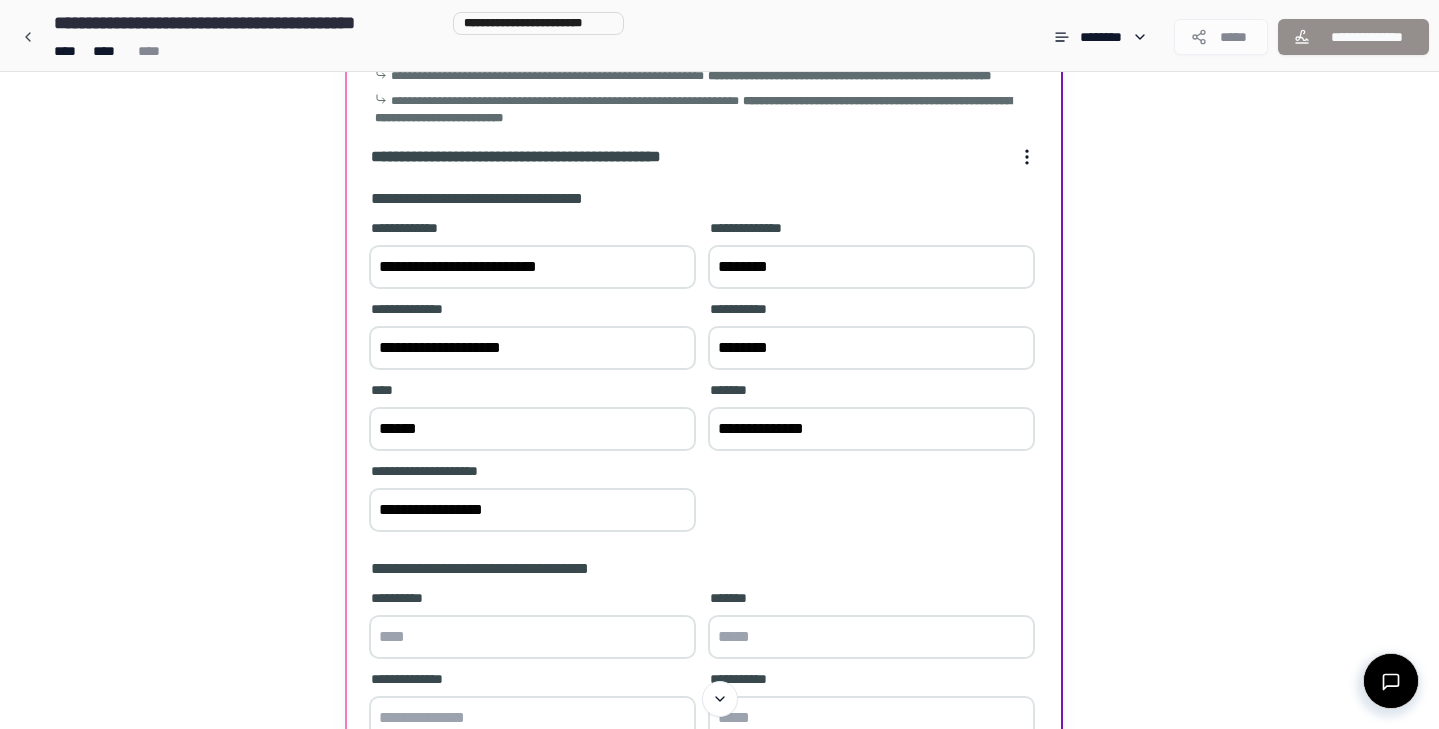 type on "********" 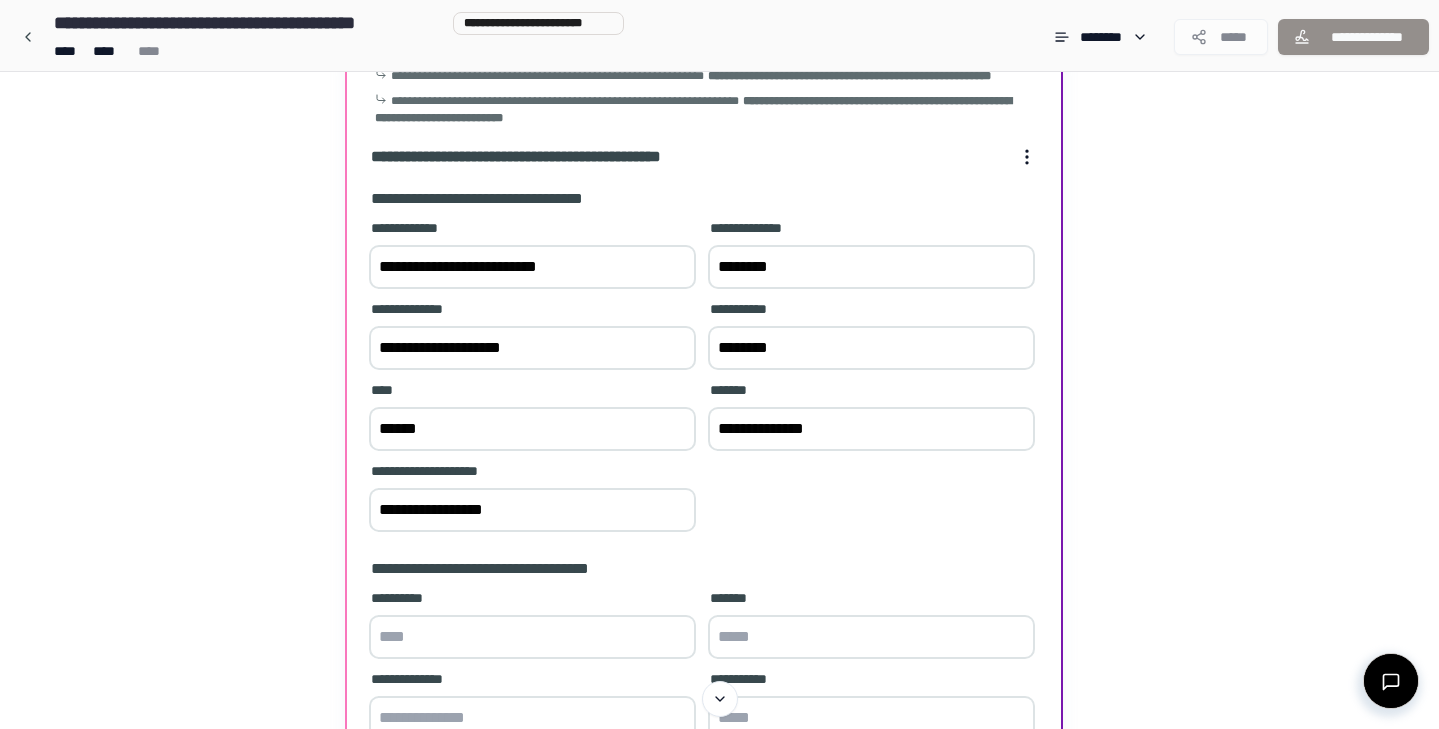 click on "**********" at bounding box center [704, 486] 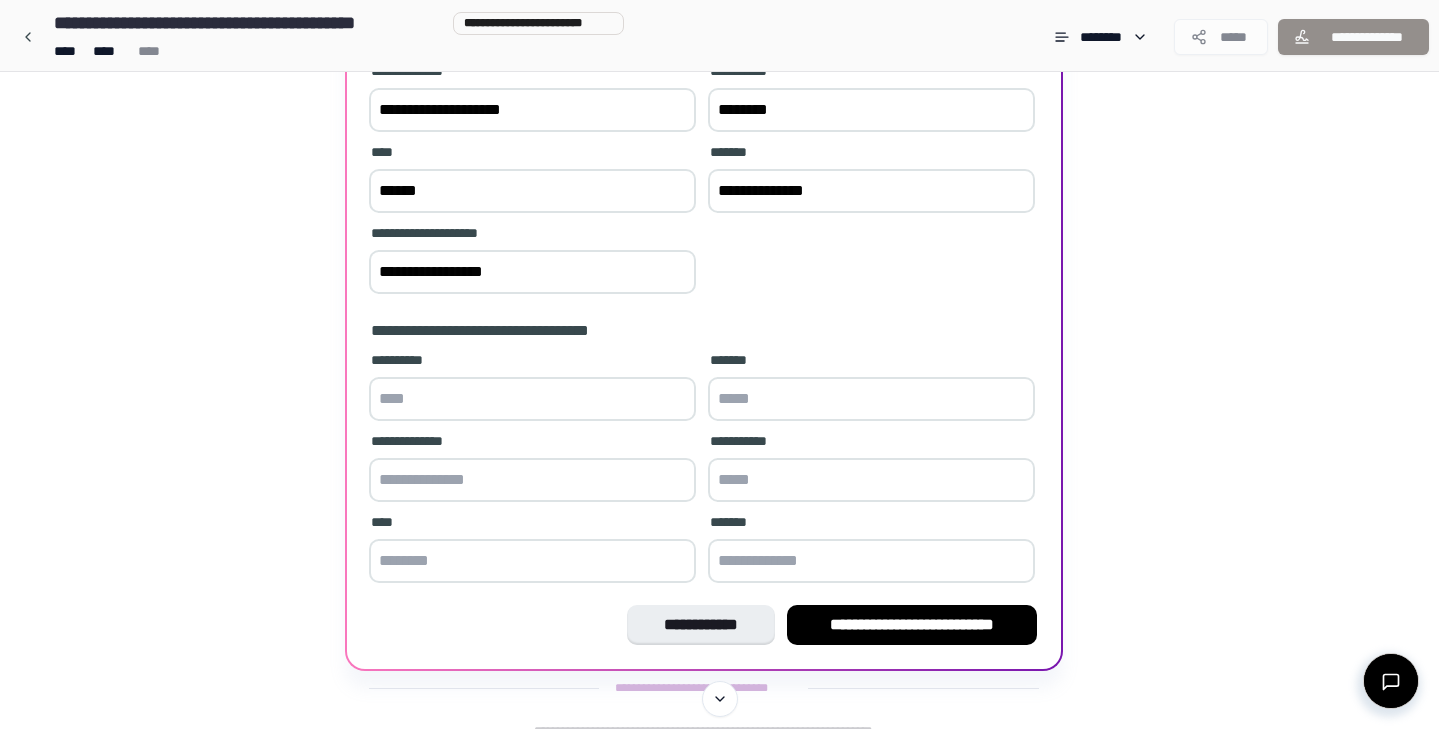 scroll, scrollTop: 398, scrollLeft: 0, axis: vertical 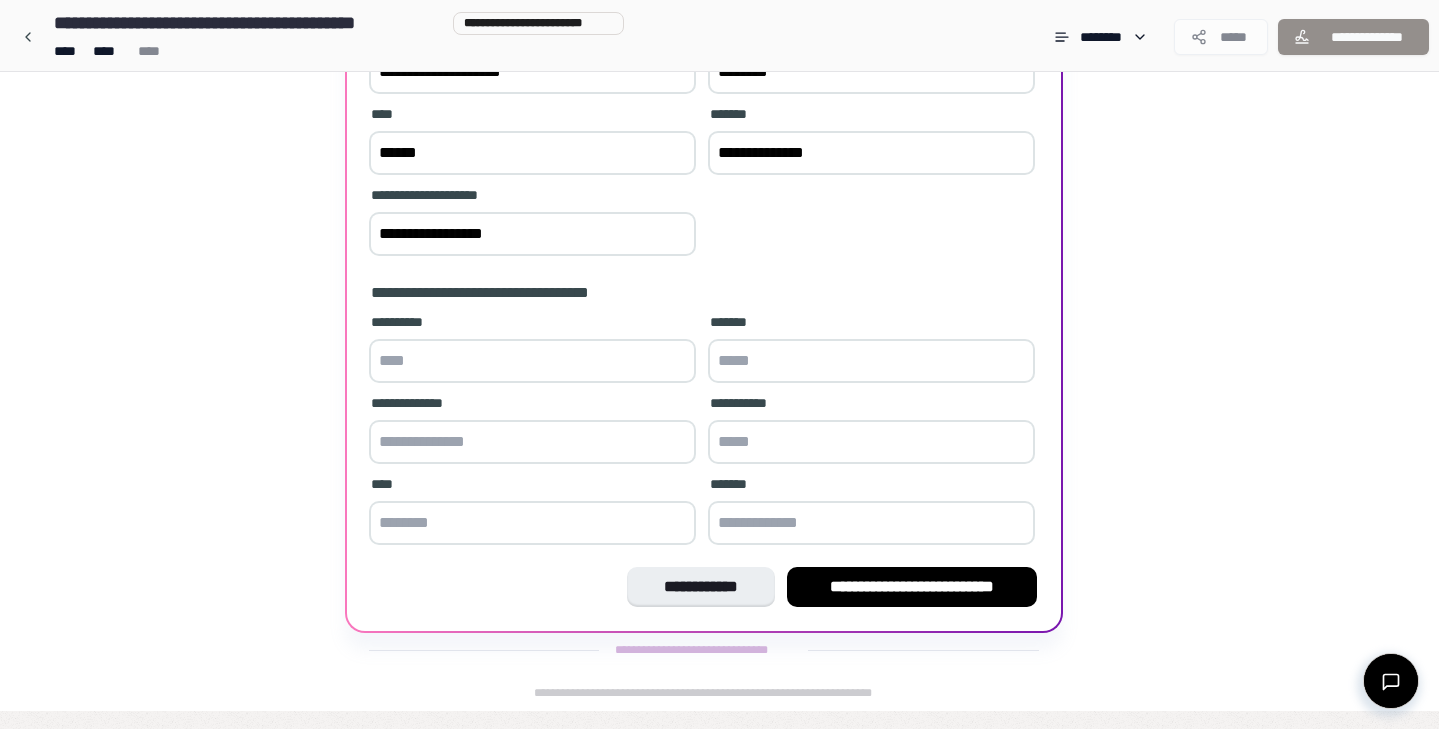 click at bounding box center [532, 361] 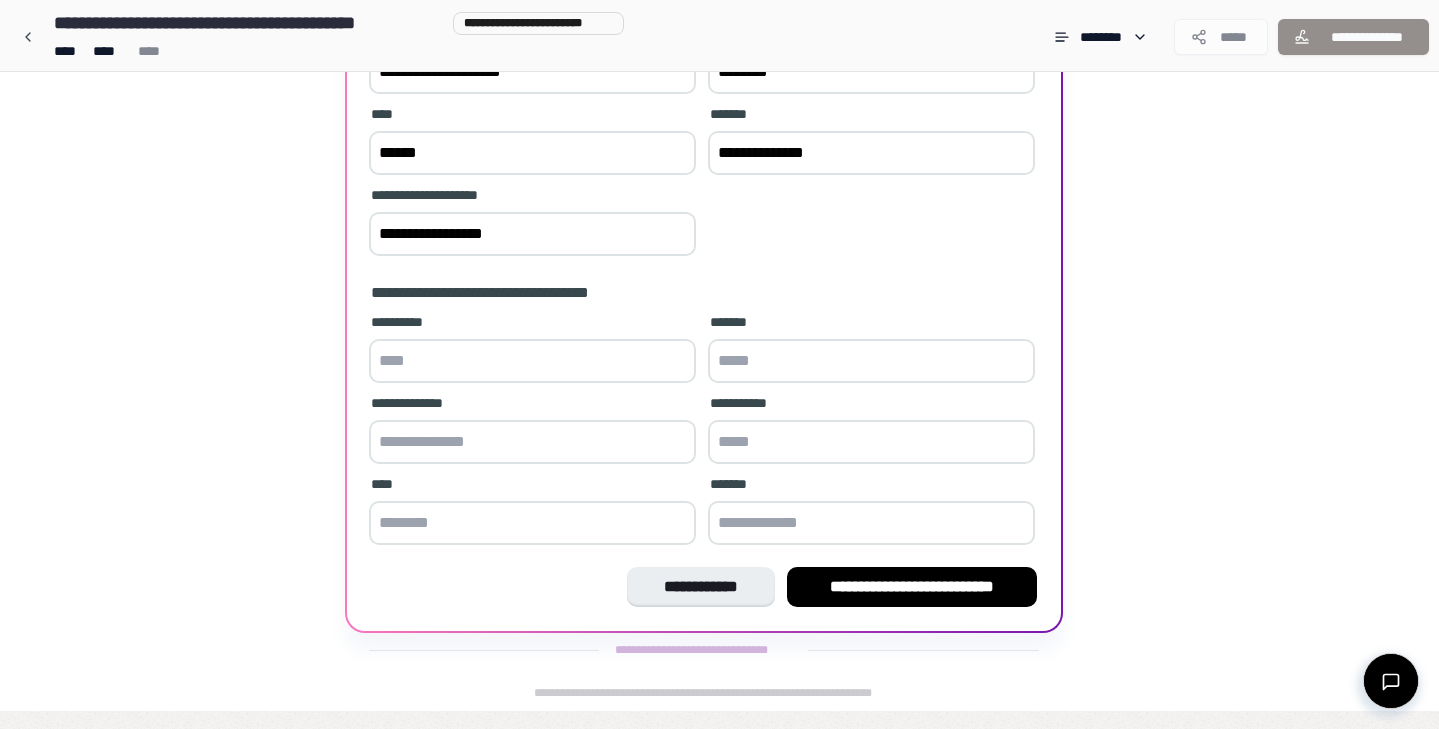 click on "**********" at bounding box center [704, 293] 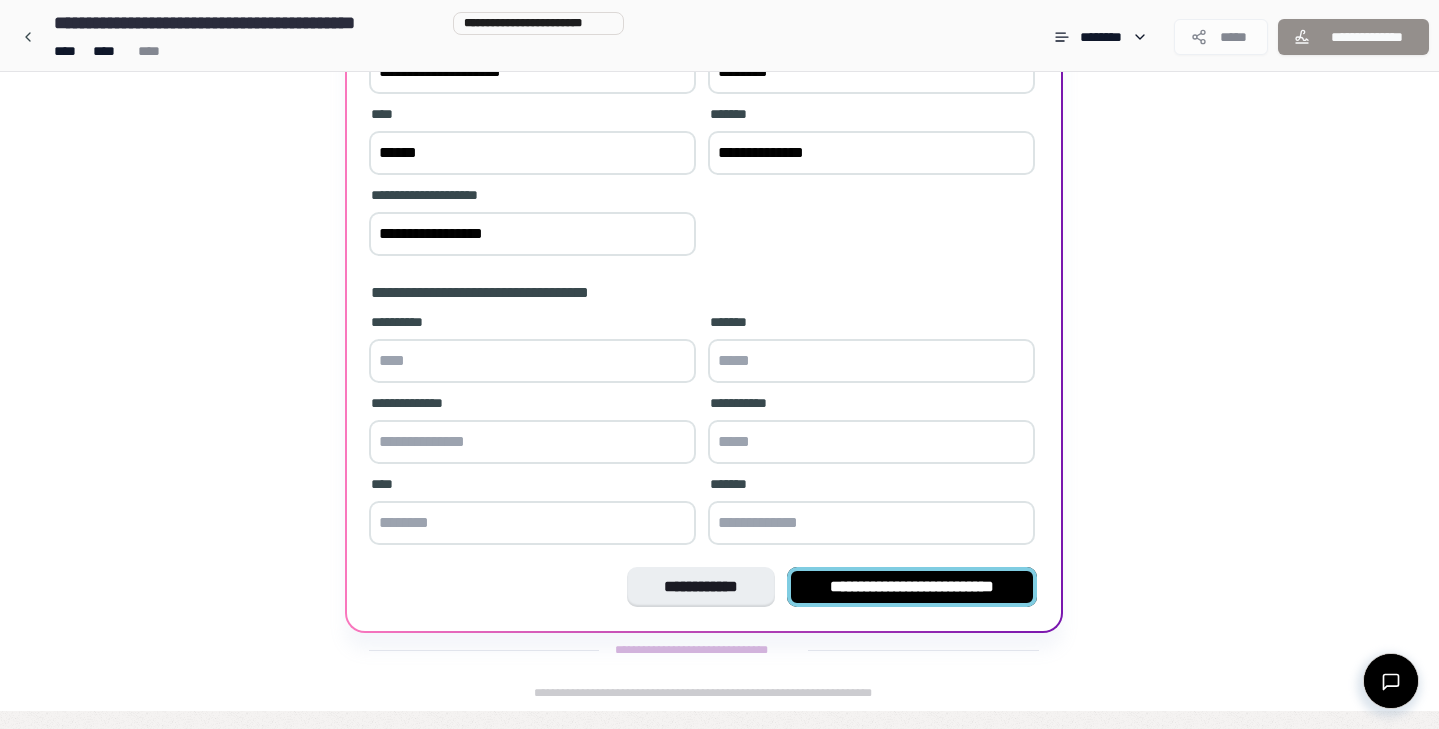 click on "**********" at bounding box center (912, 587) 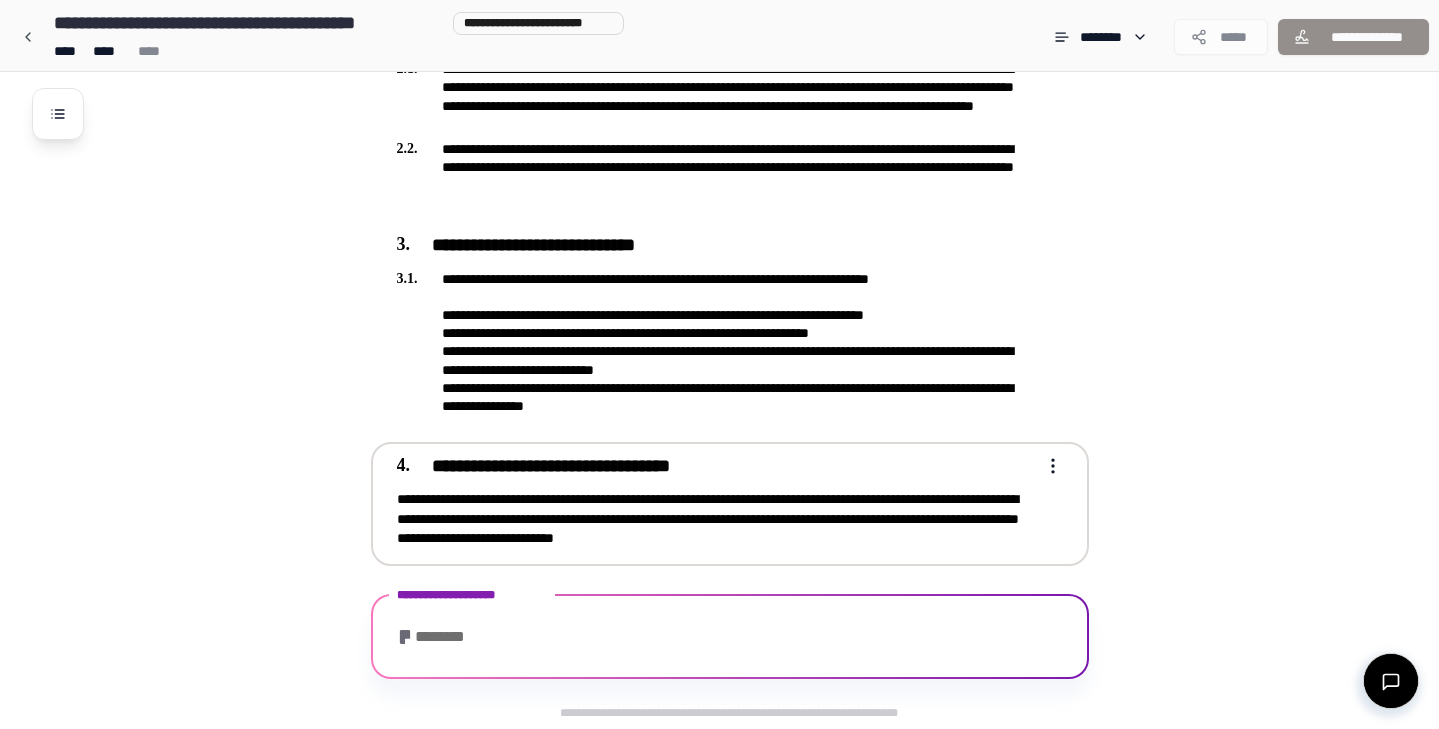scroll, scrollTop: 815, scrollLeft: 0, axis: vertical 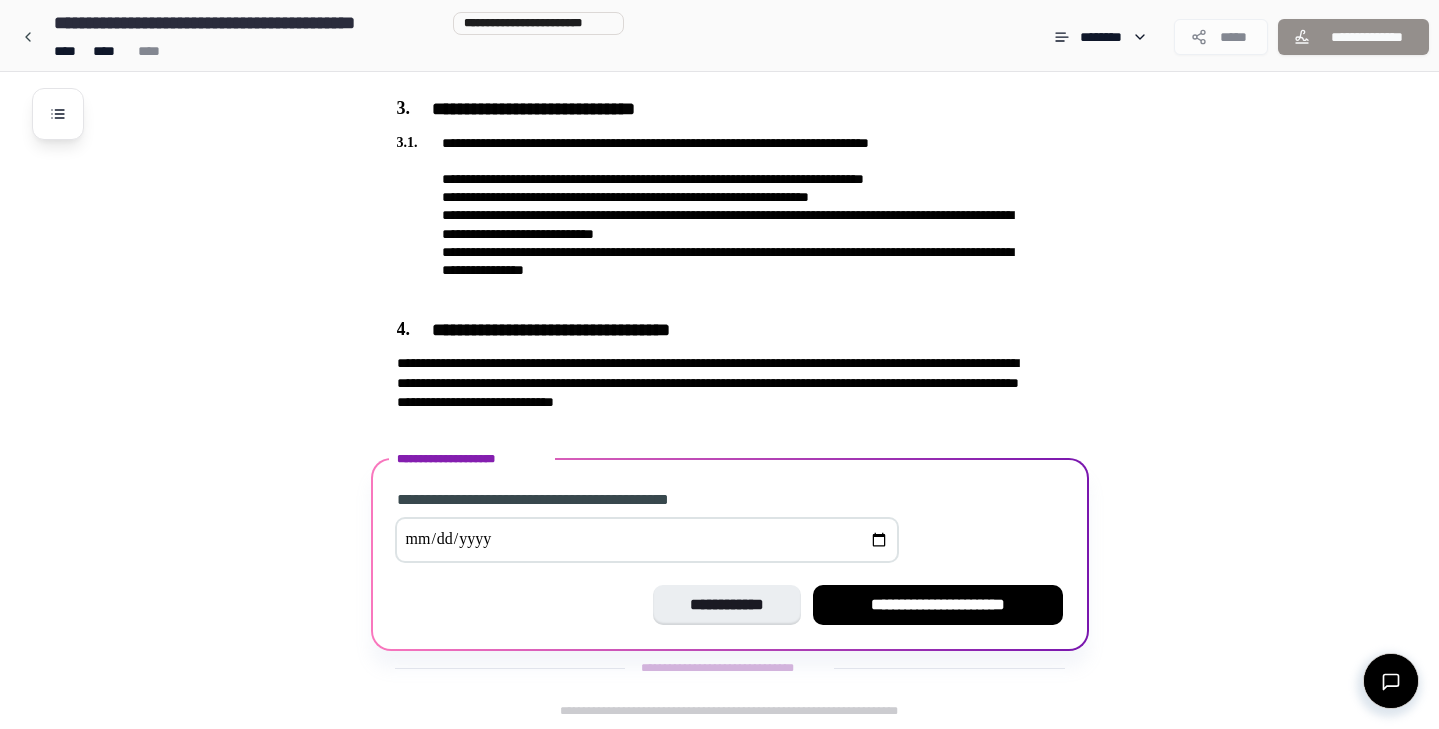 click at bounding box center [647, 540] 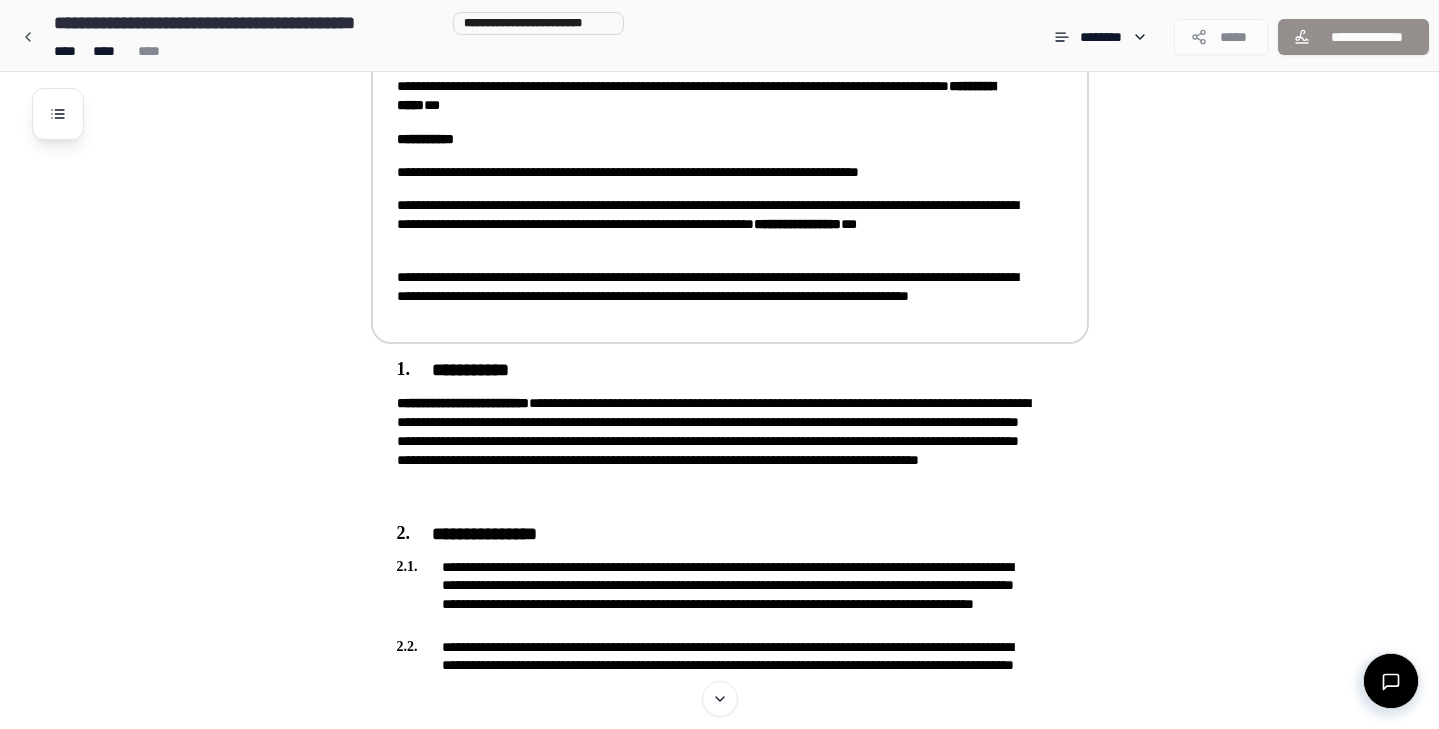 scroll, scrollTop: 186, scrollLeft: 0, axis: vertical 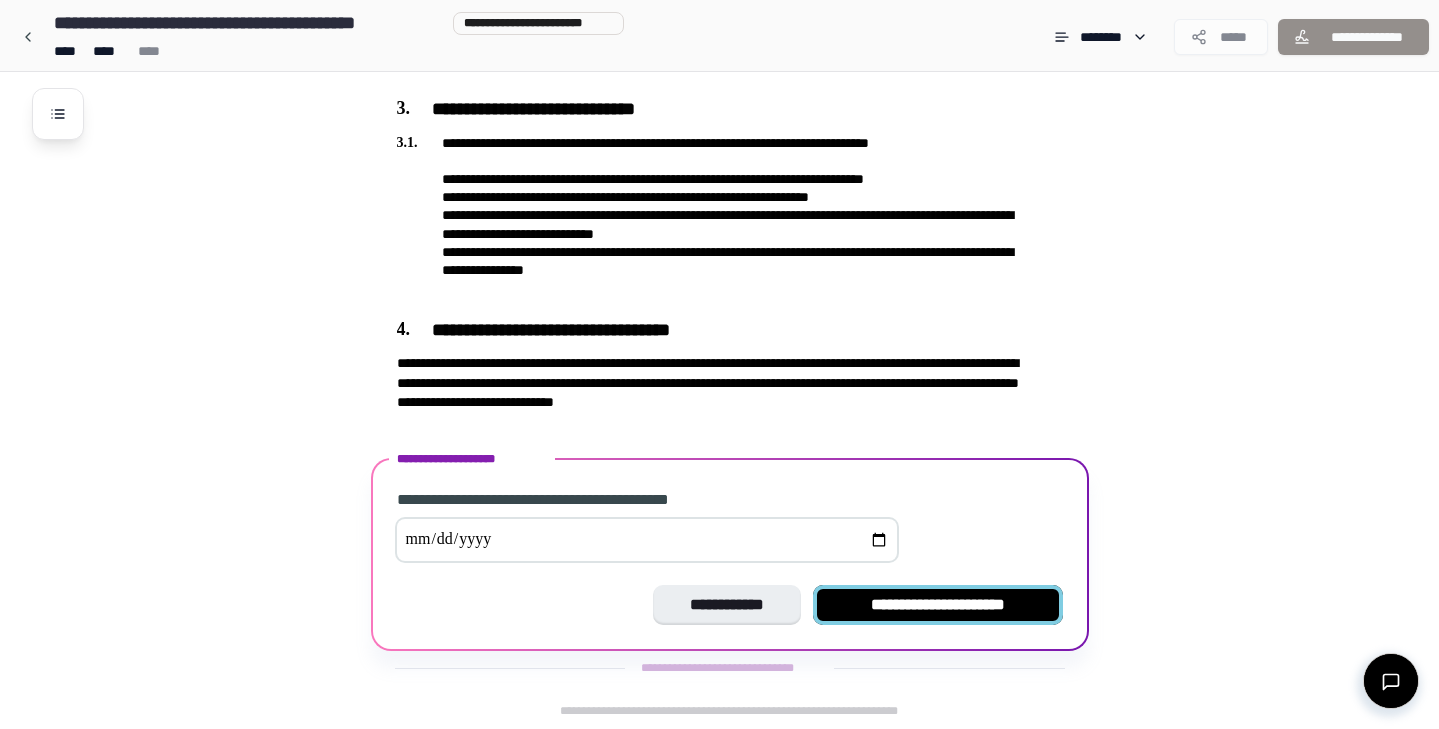 click on "**********" at bounding box center [938, 605] 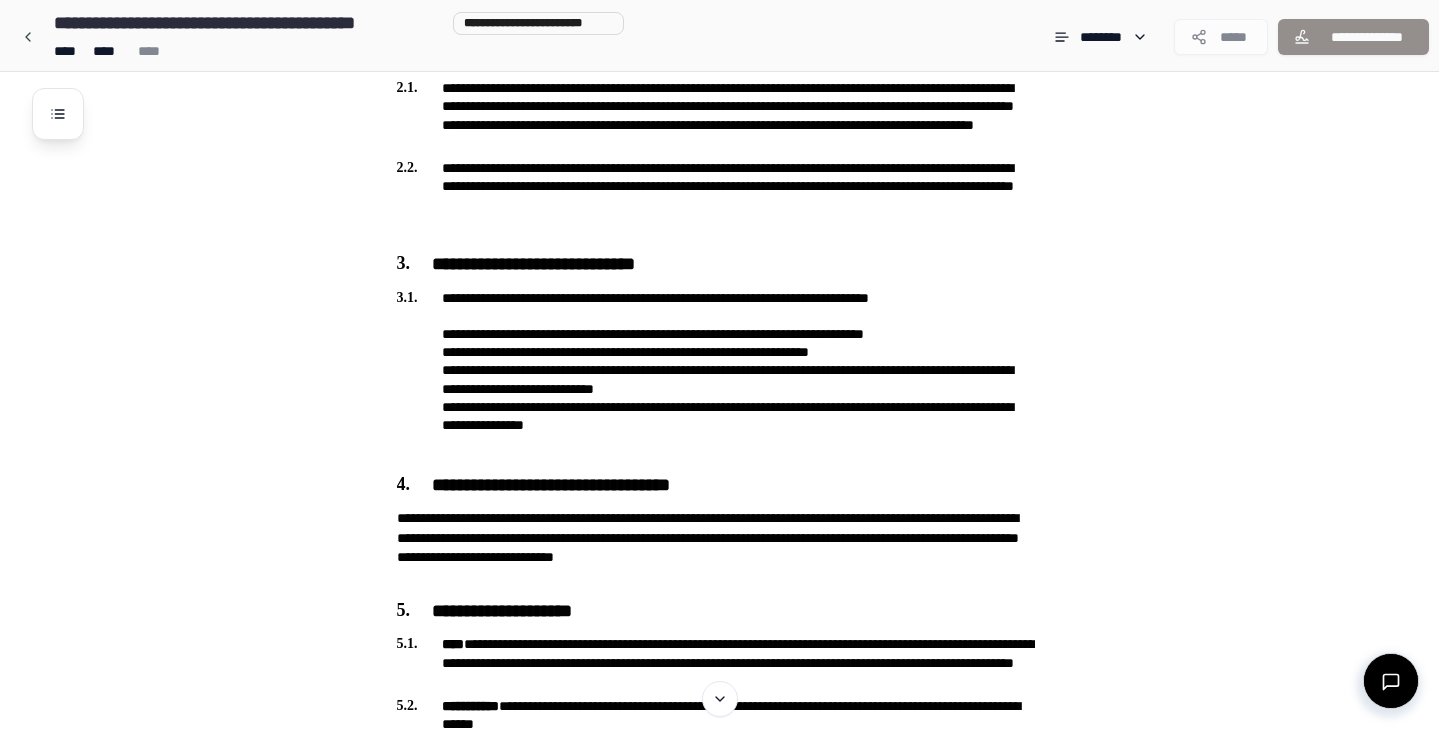scroll, scrollTop: 1099, scrollLeft: 0, axis: vertical 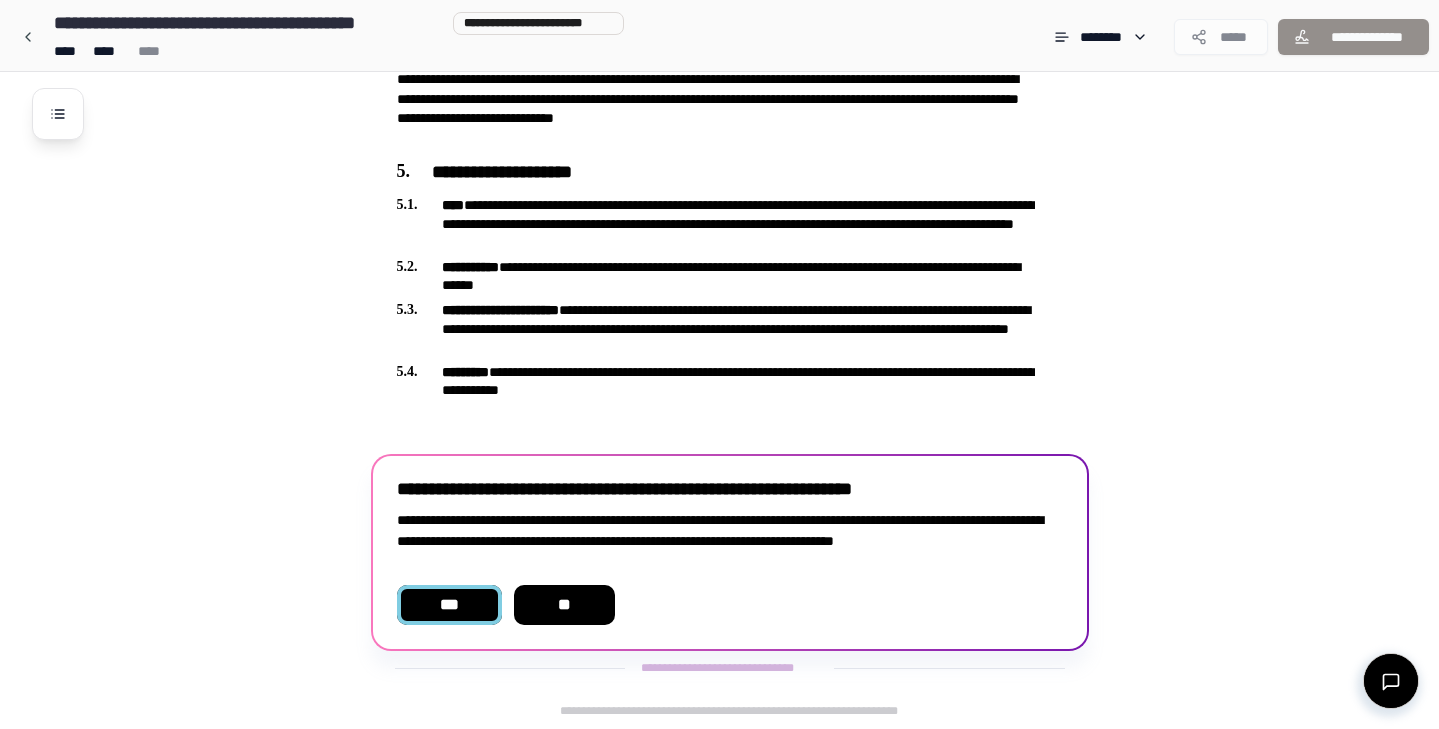 click on "***" at bounding box center (449, 605) 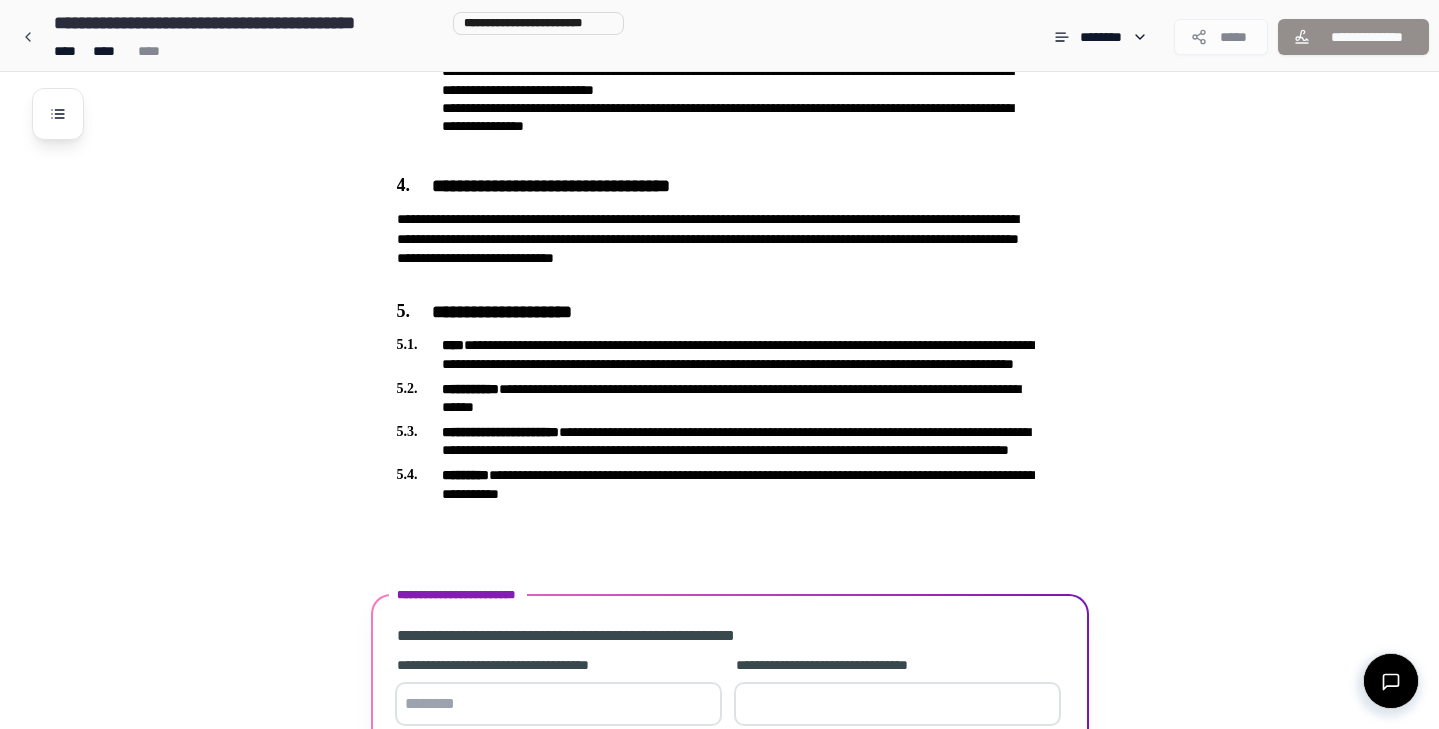 scroll, scrollTop: 1122, scrollLeft: 0, axis: vertical 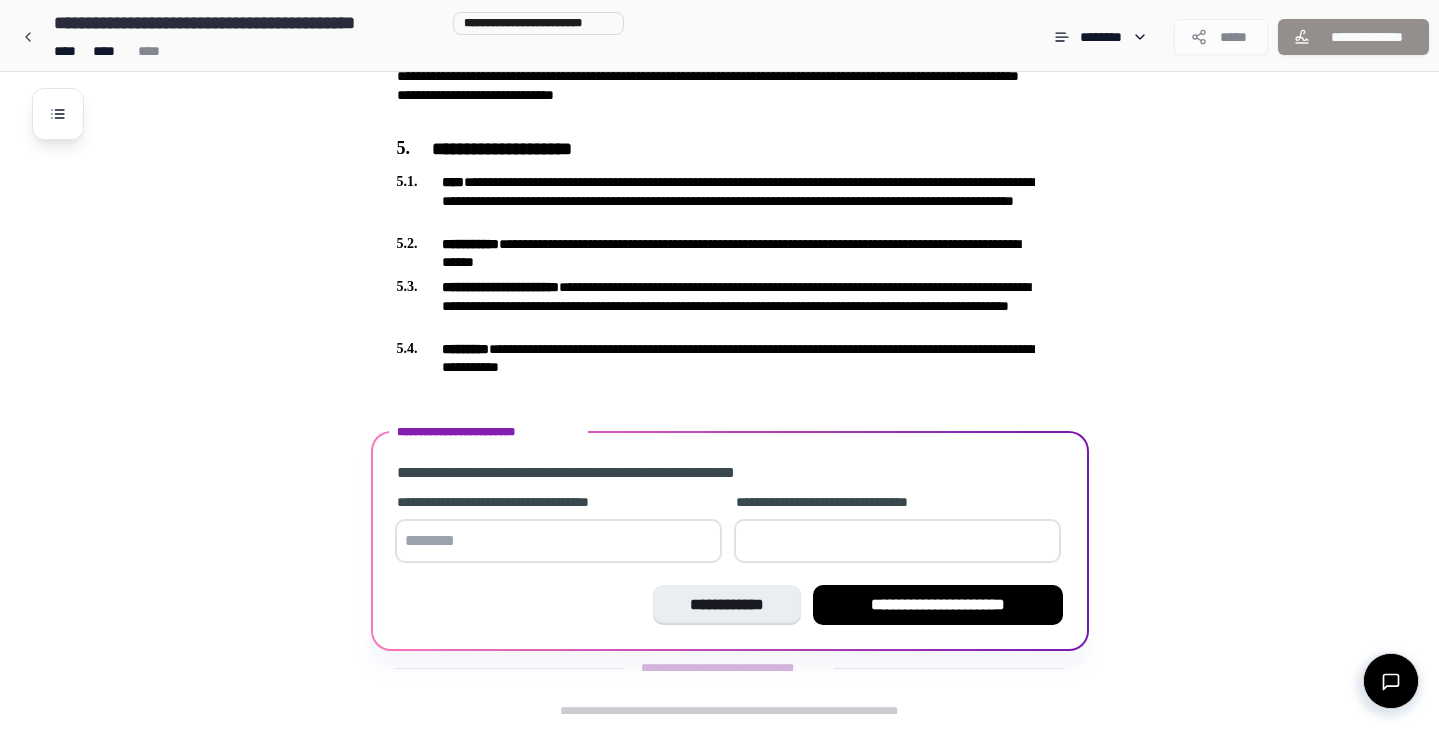 click at bounding box center [558, 541] 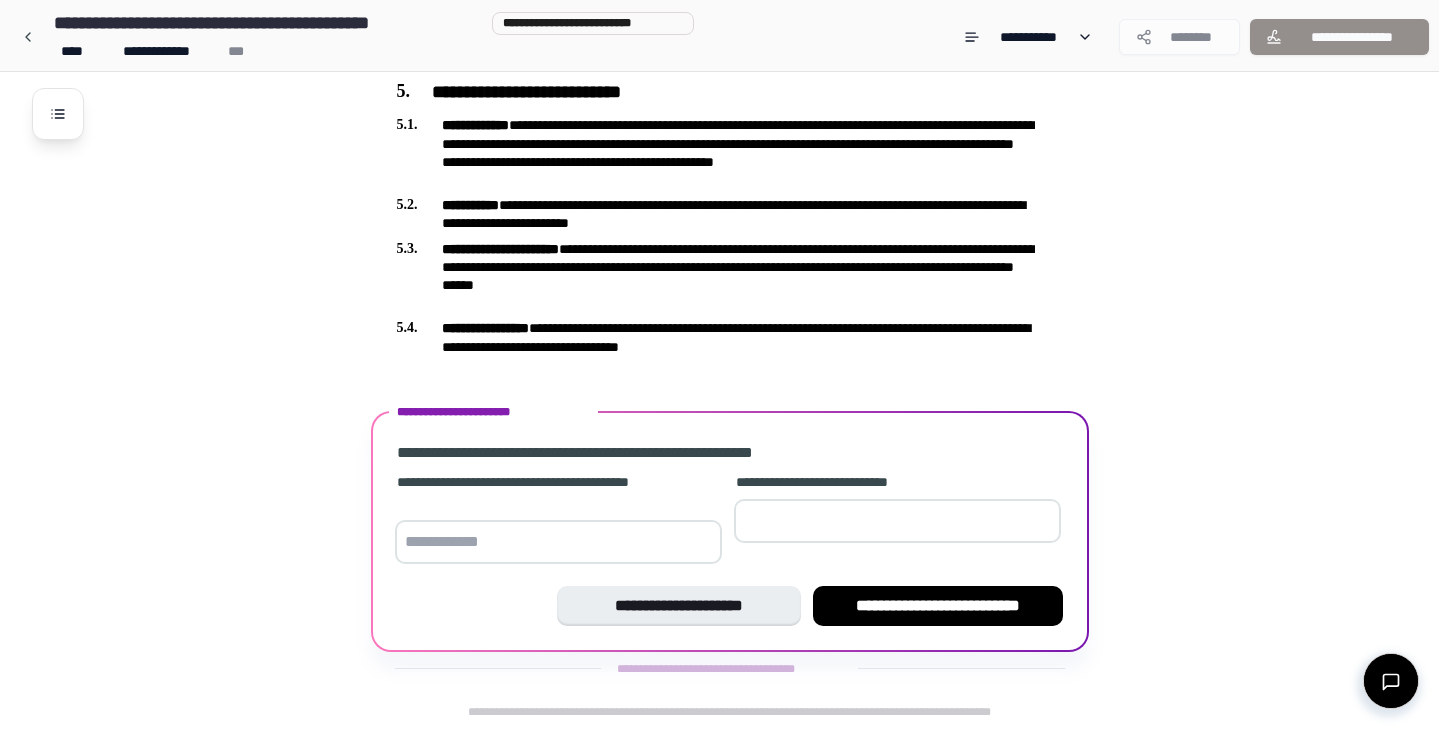 scroll, scrollTop: 1122, scrollLeft: 0, axis: vertical 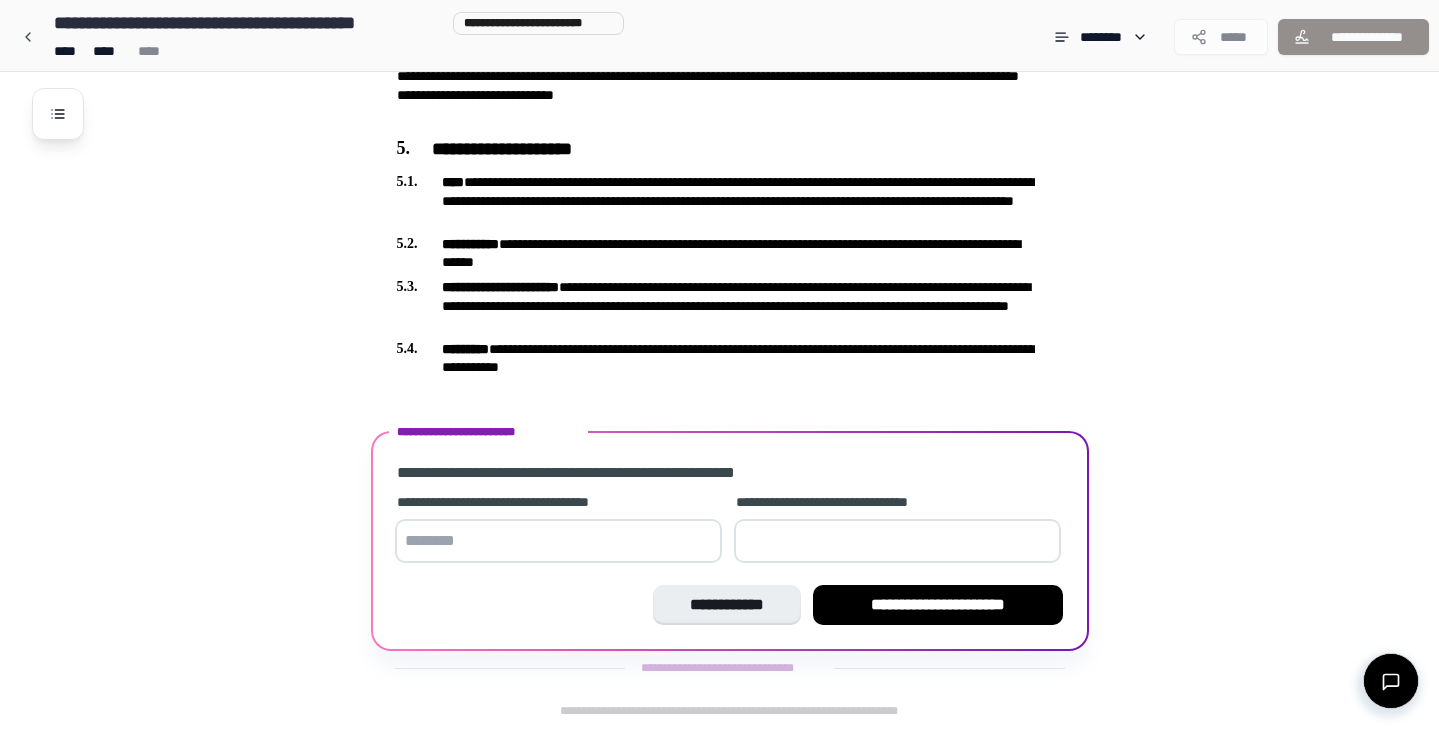 click on "**********" at bounding box center (897, 530) 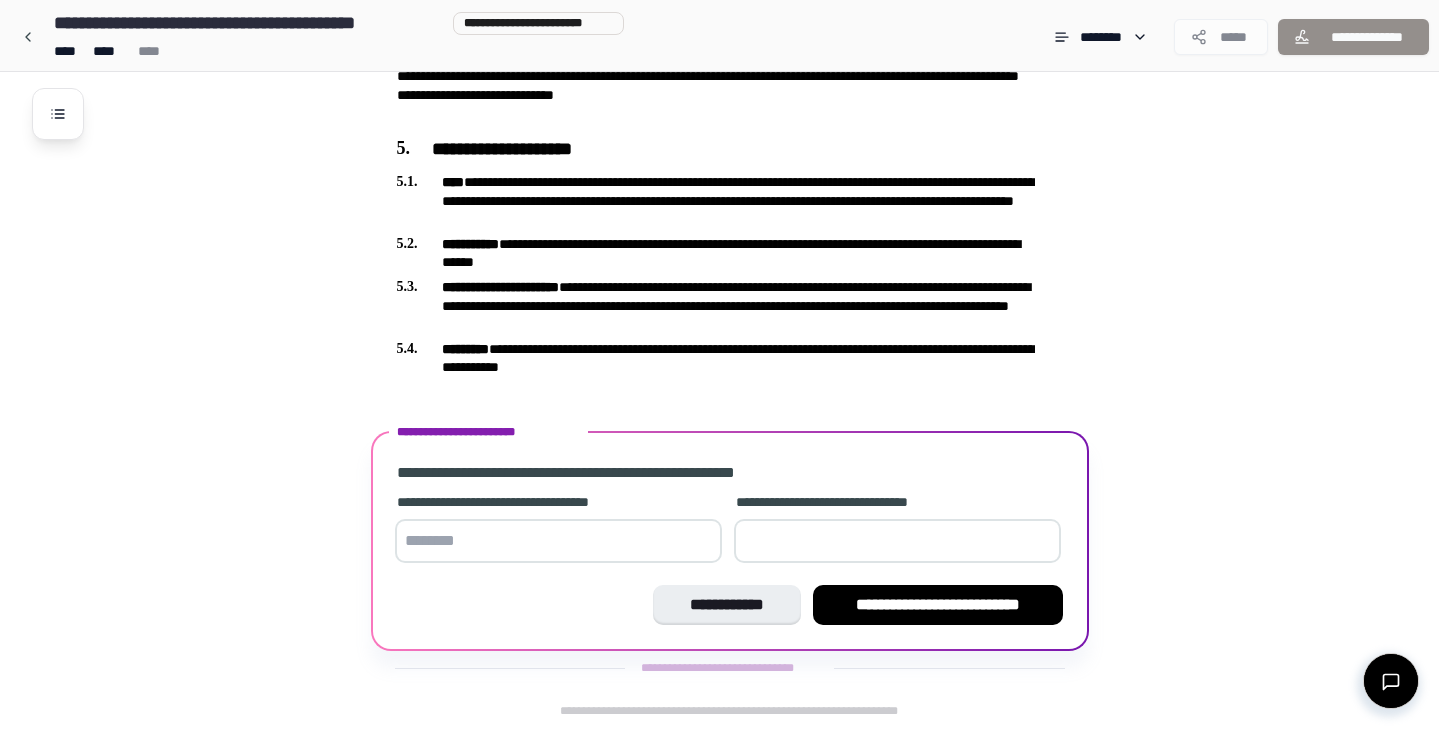 type on "**" 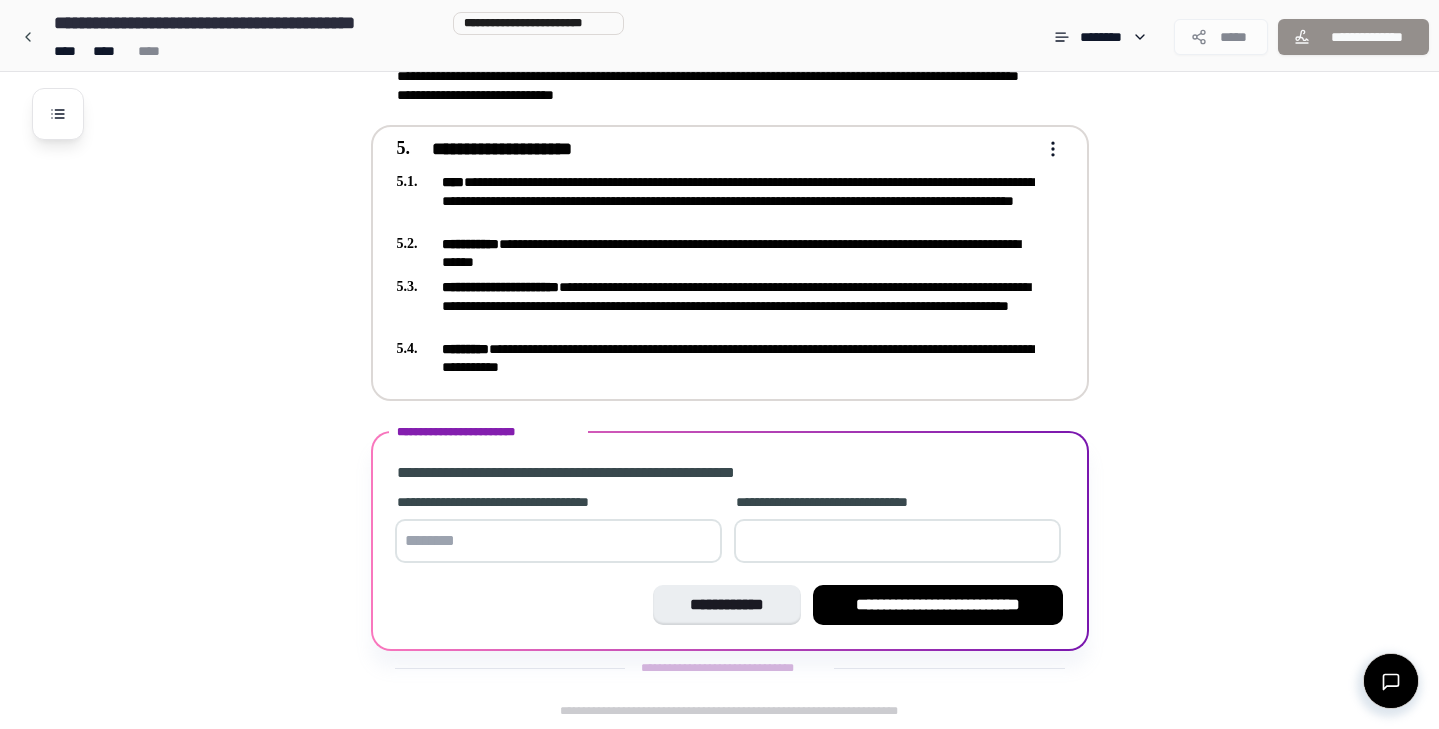paste on "*" 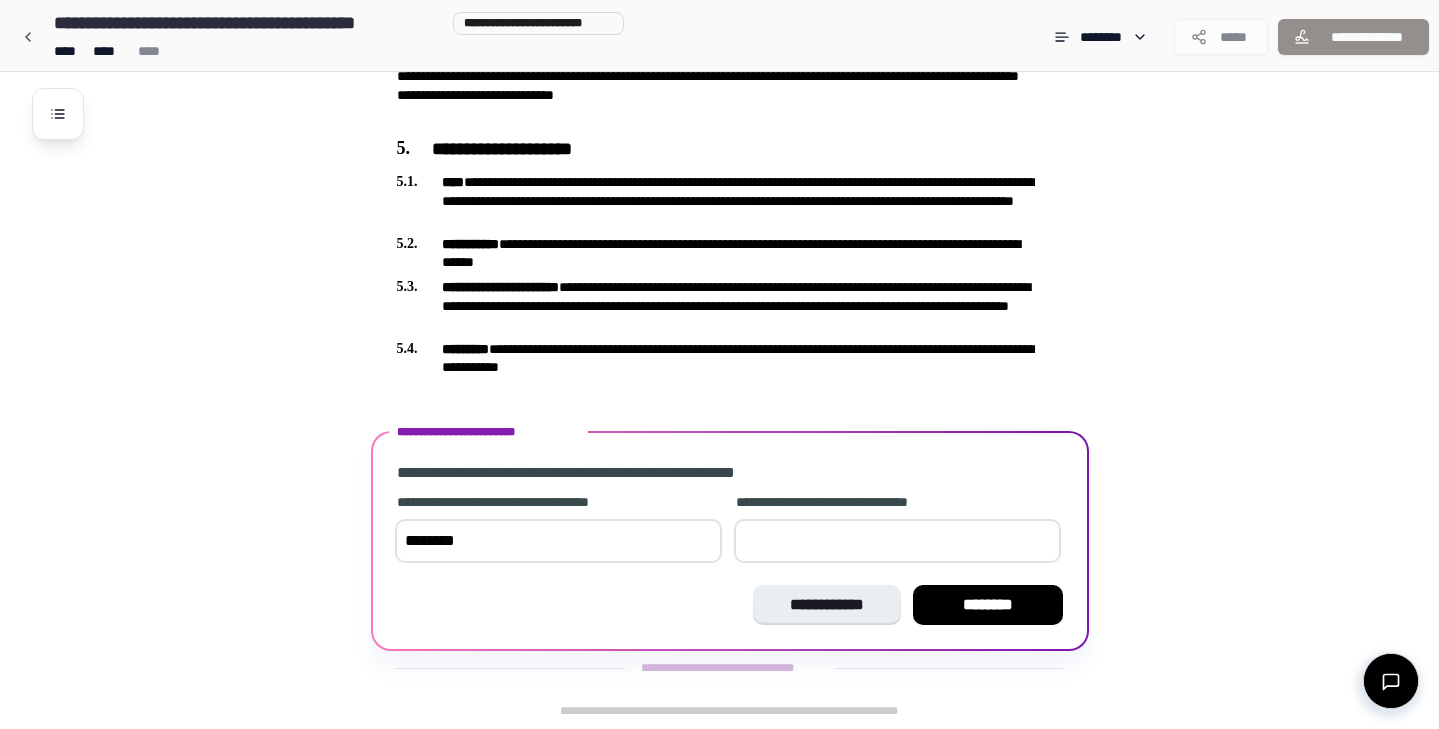 type on "********" 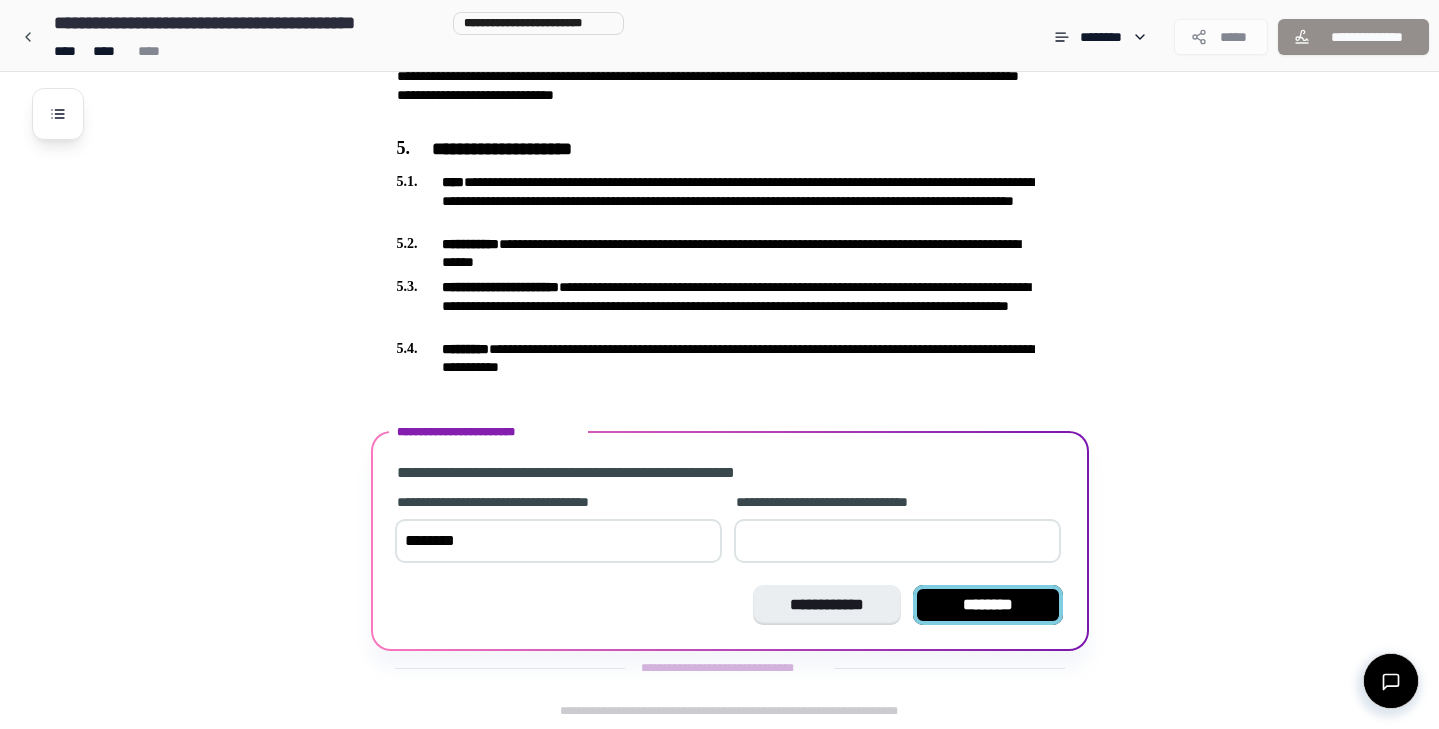 click on "********" at bounding box center (988, 605) 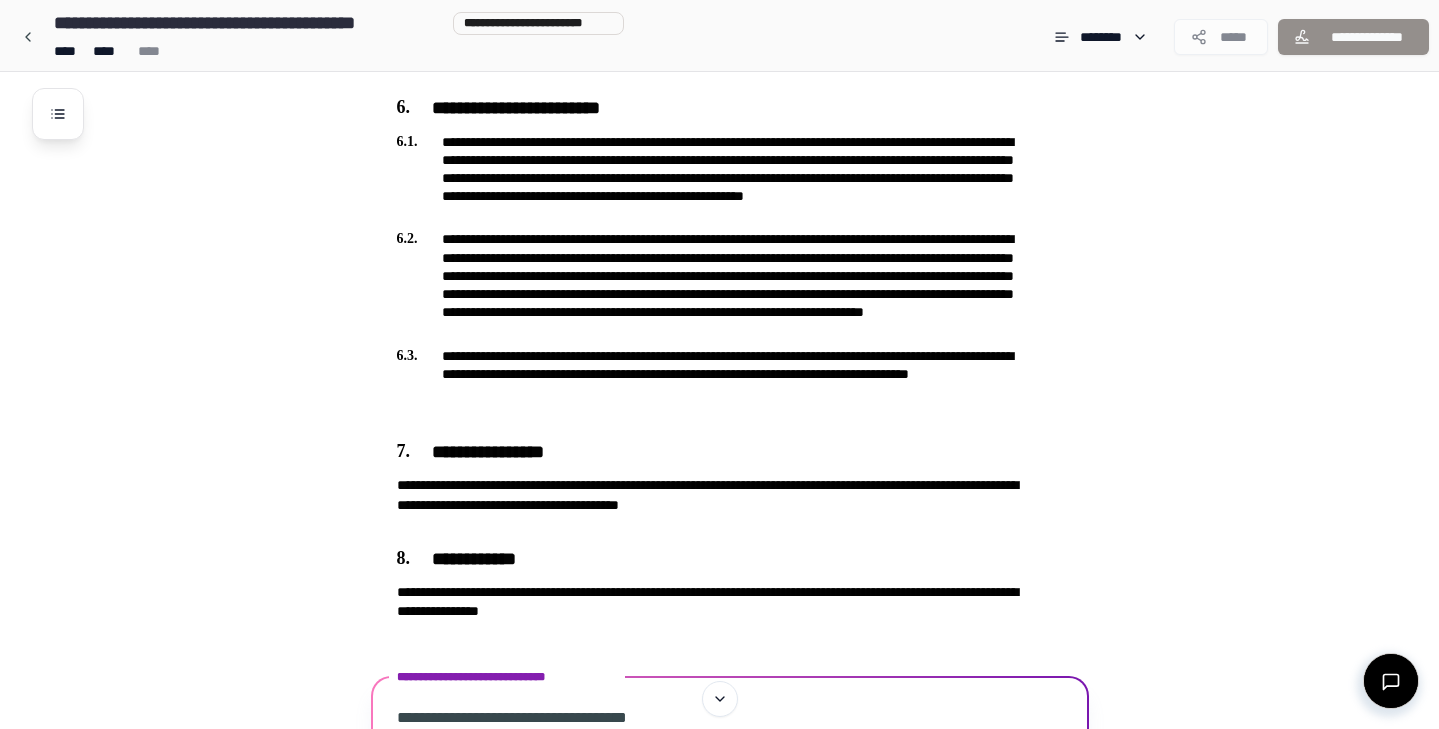 scroll, scrollTop: 1685, scrollLeft: 0, axis: vertical 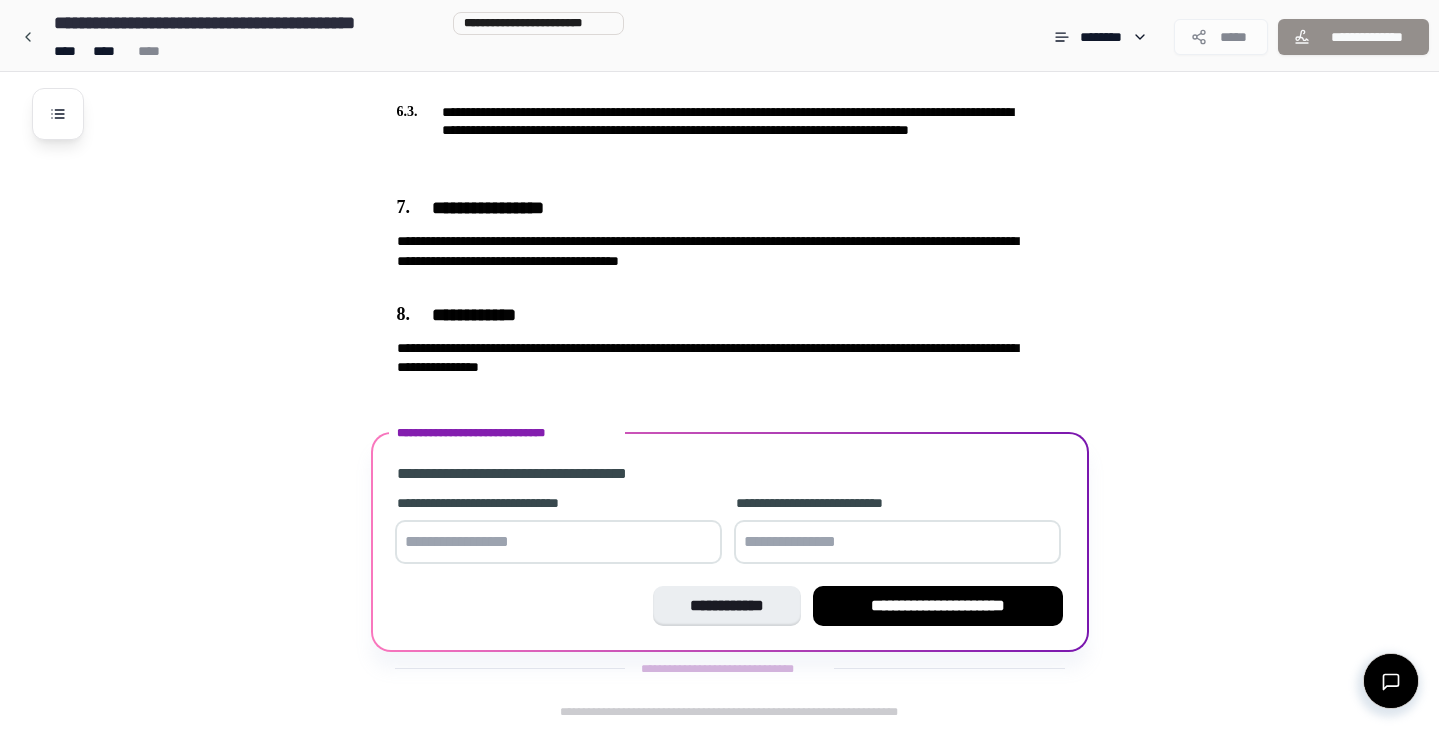 click at bounding box center (558, 542) 